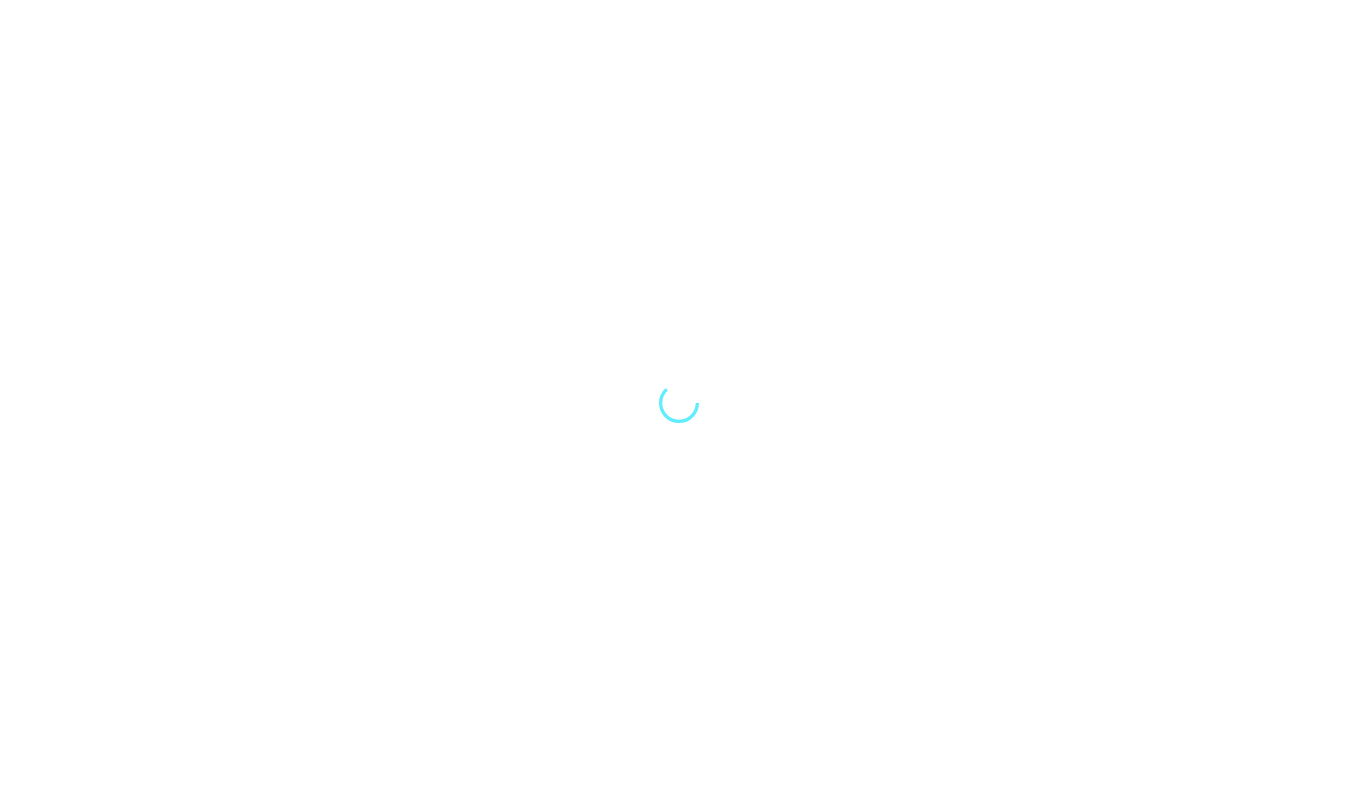 scroll, scrollTop: 0, scrollLeft: 0, axis: both 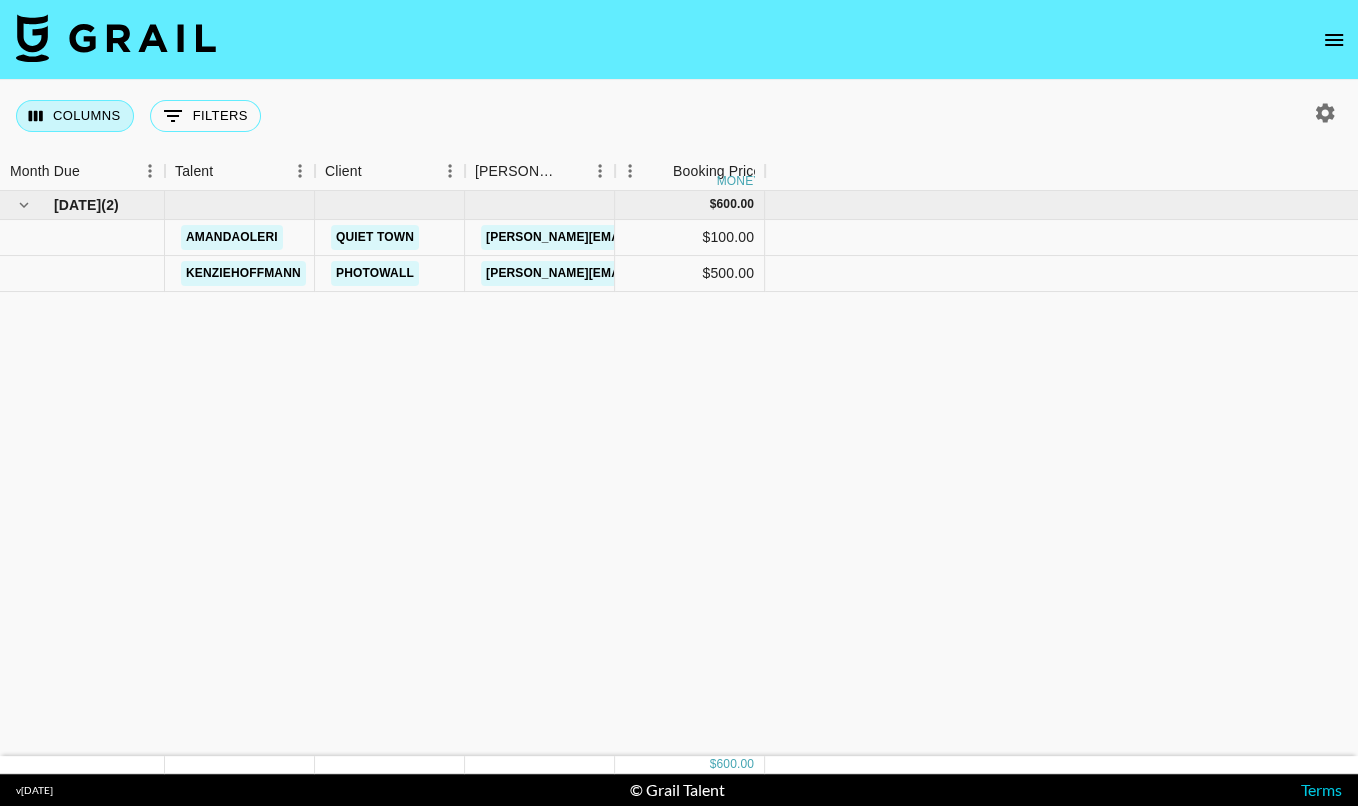 click on "Columns" at bounding box center (75, 116) 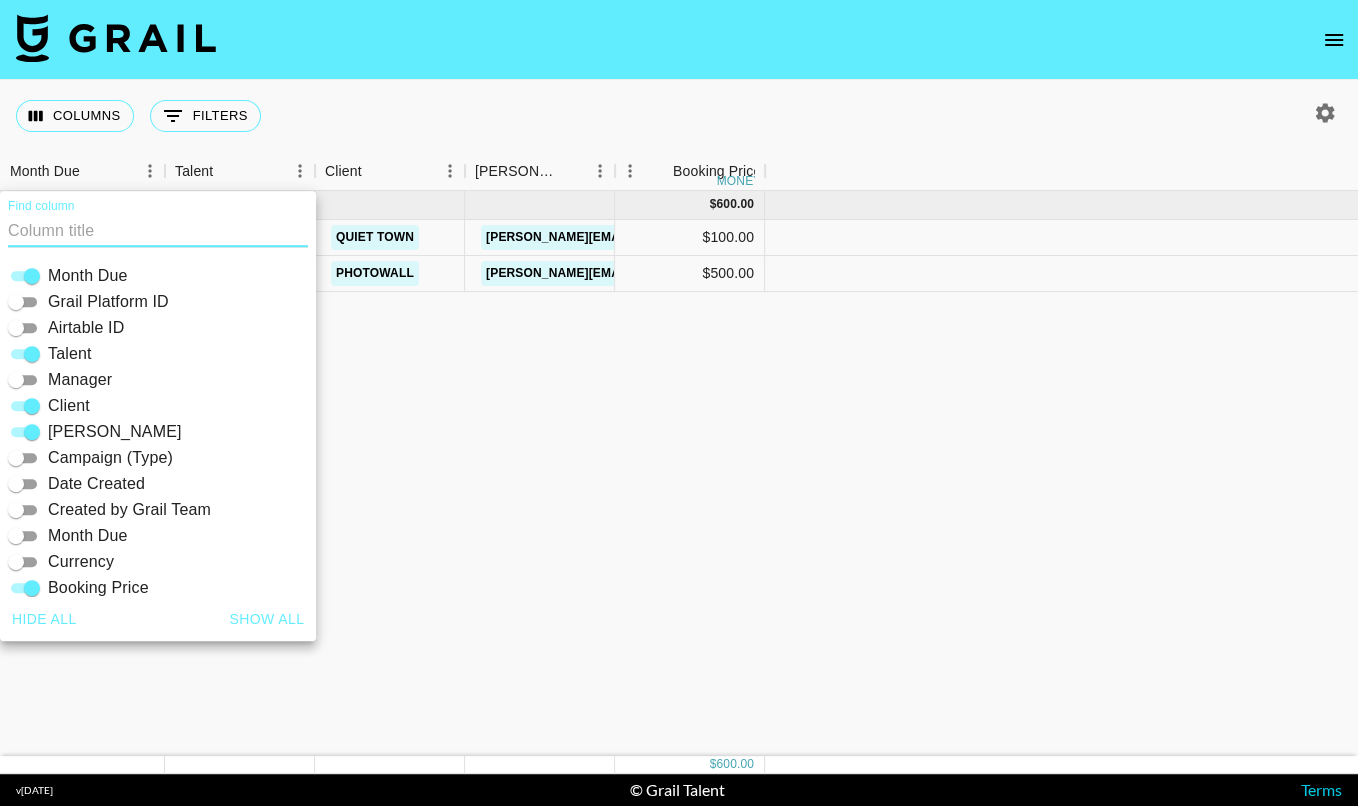 click on "Show all" at bounding box center (267, 619) 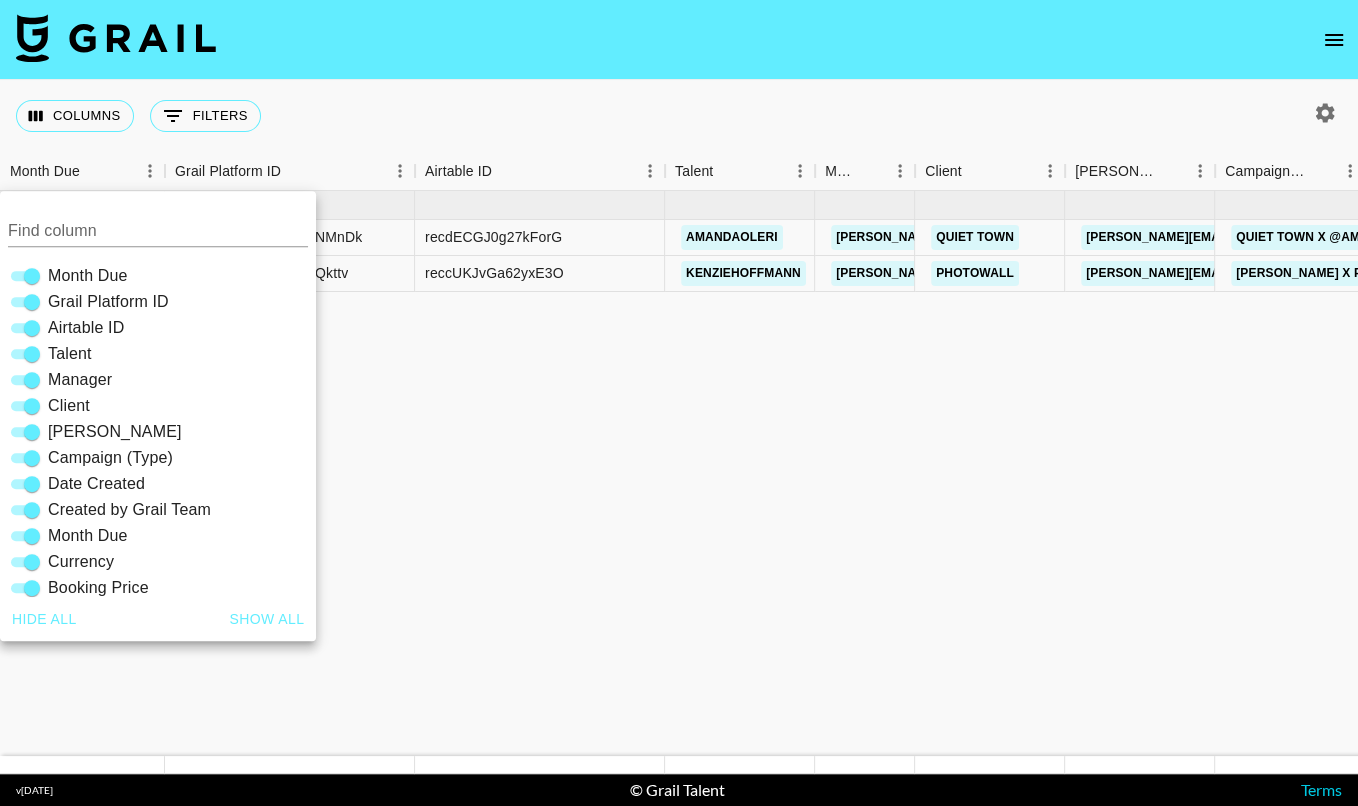 click at bounding box center [679, 40] 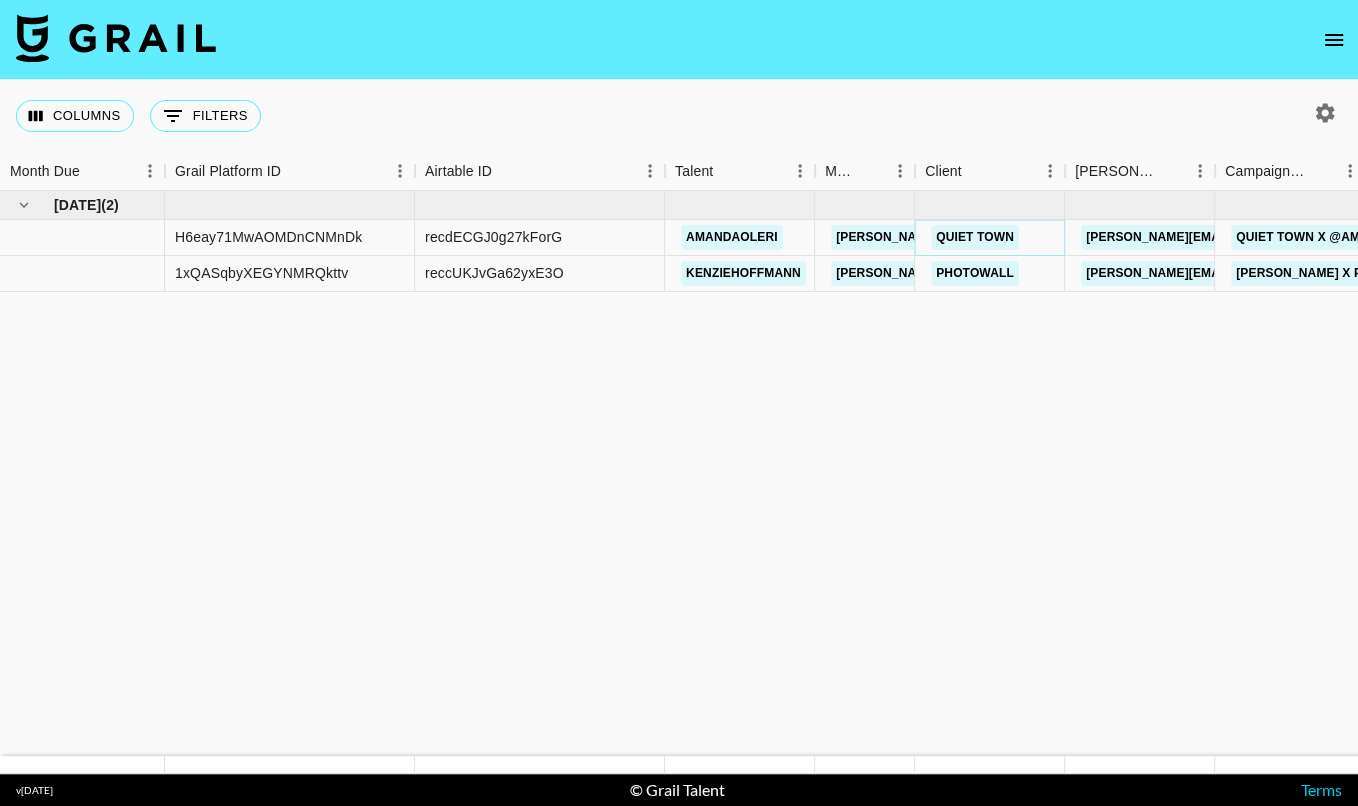 click on "Quiet Town" at bounding box center [975, 237] 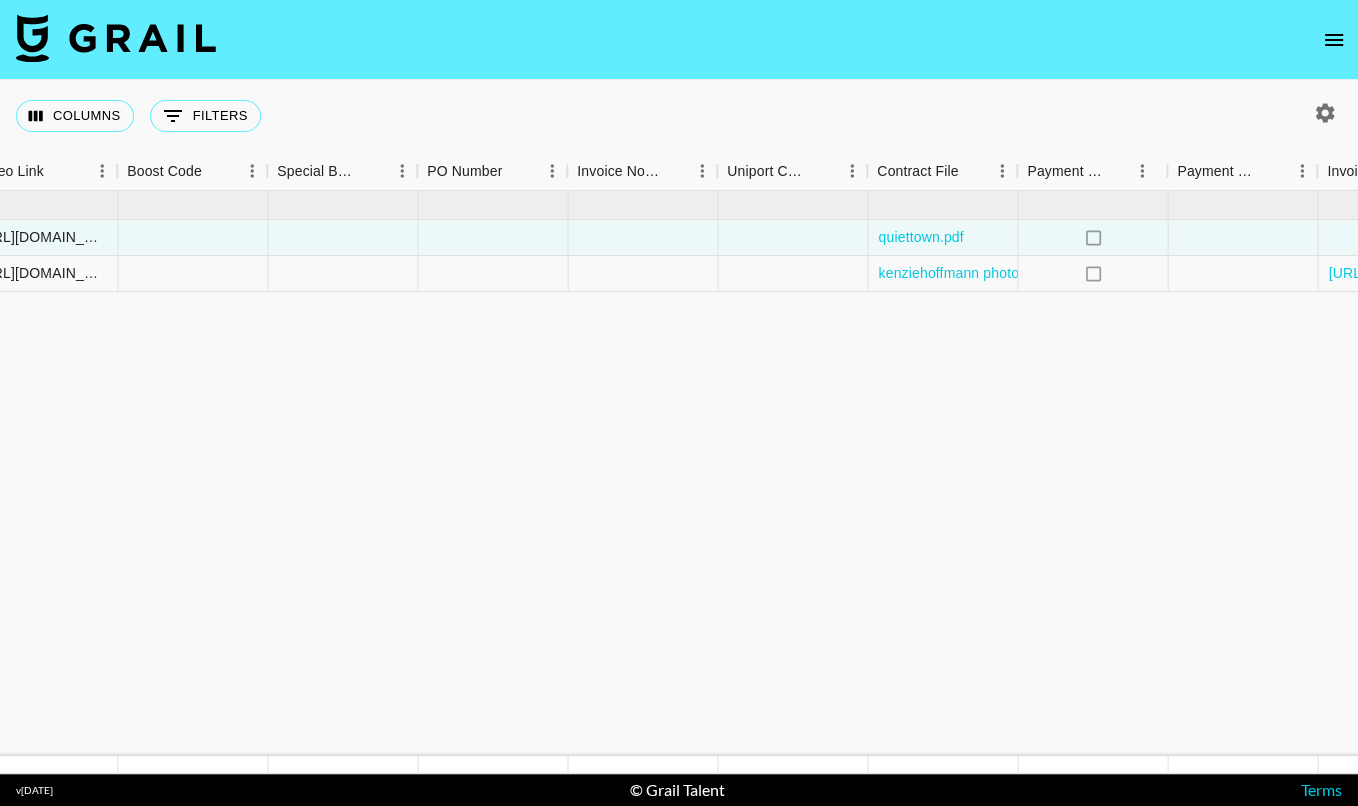 scroll, scrollTop: 0, scrollLeft: 2887, axis: horizontal 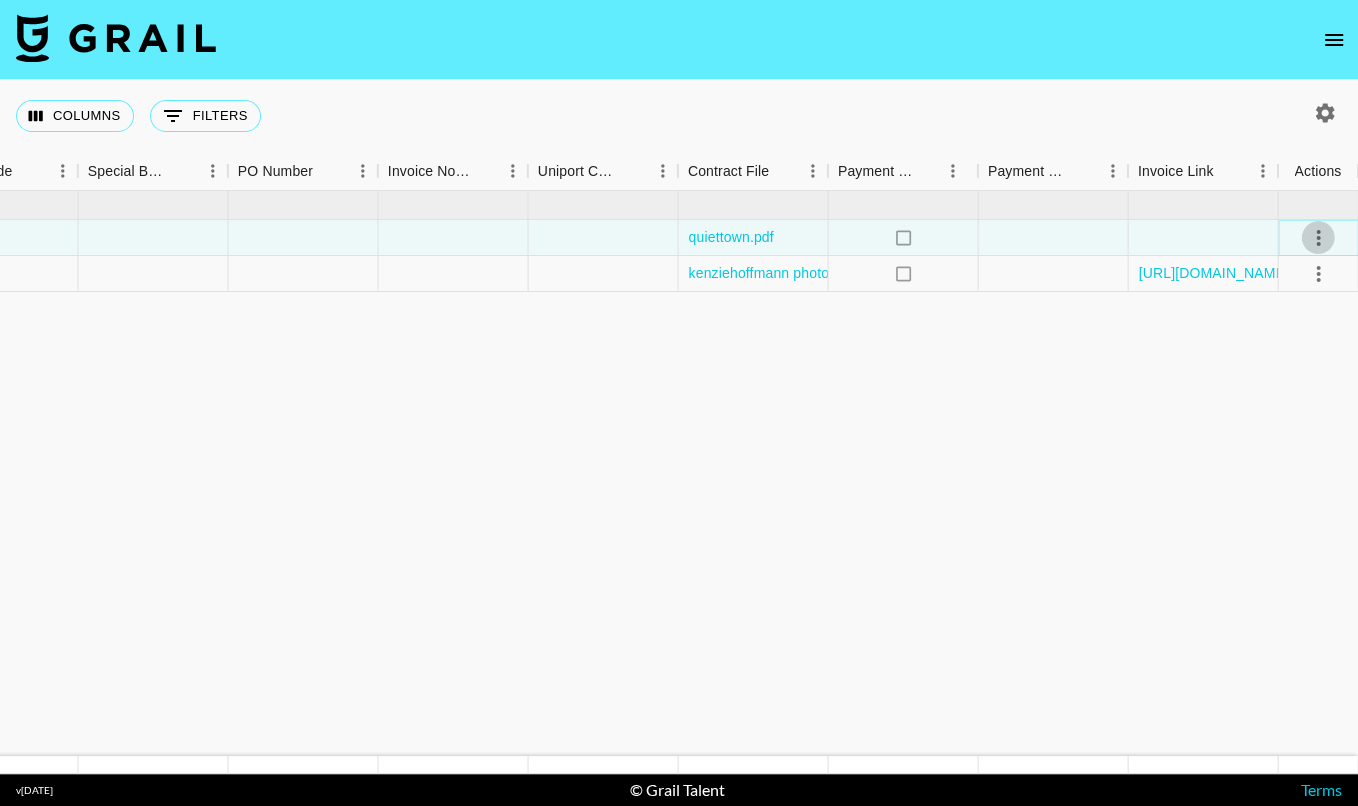 click 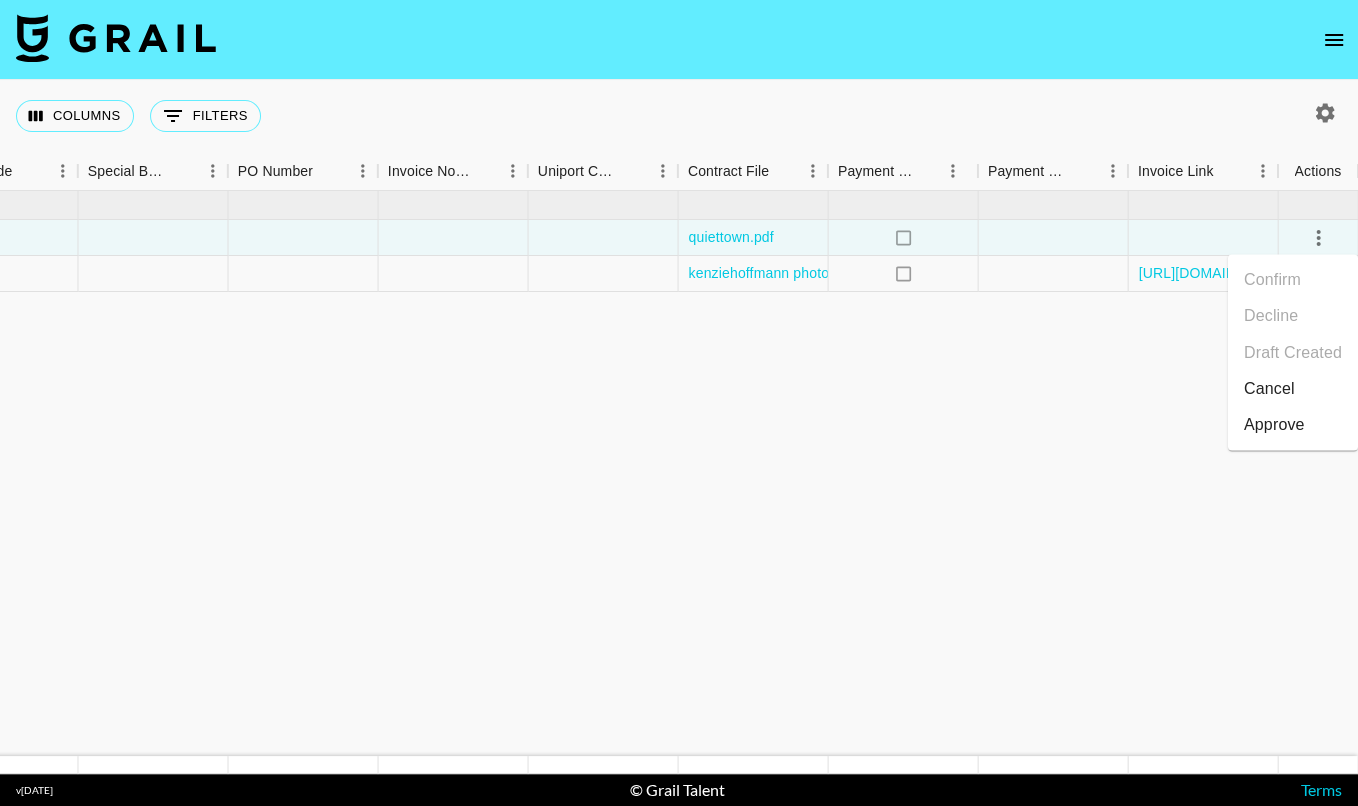 click on "Approve" at bounding box center (1274, 424) 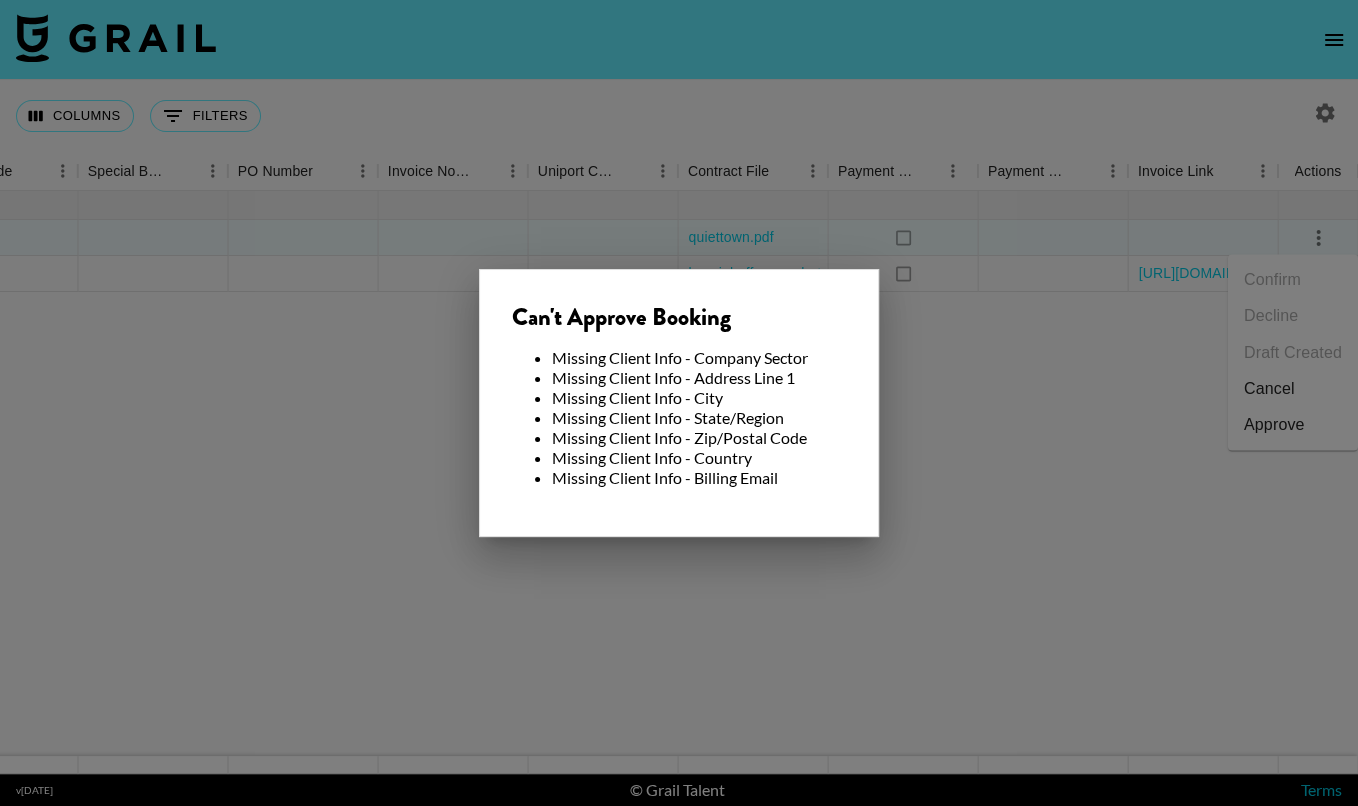 click at bounding box center (679, 403) 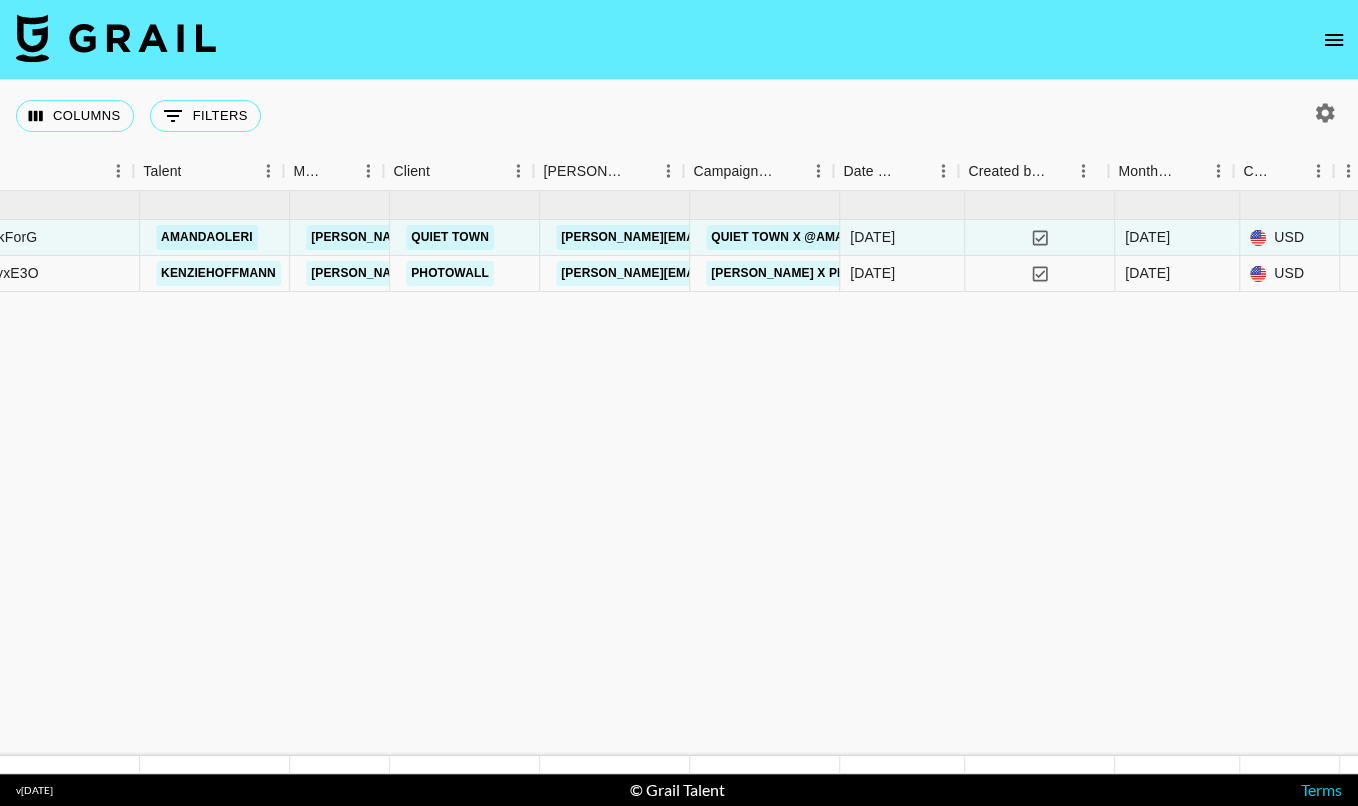 scroll, scrollTop: 0, scrollLeft: 507, axis: horizontal 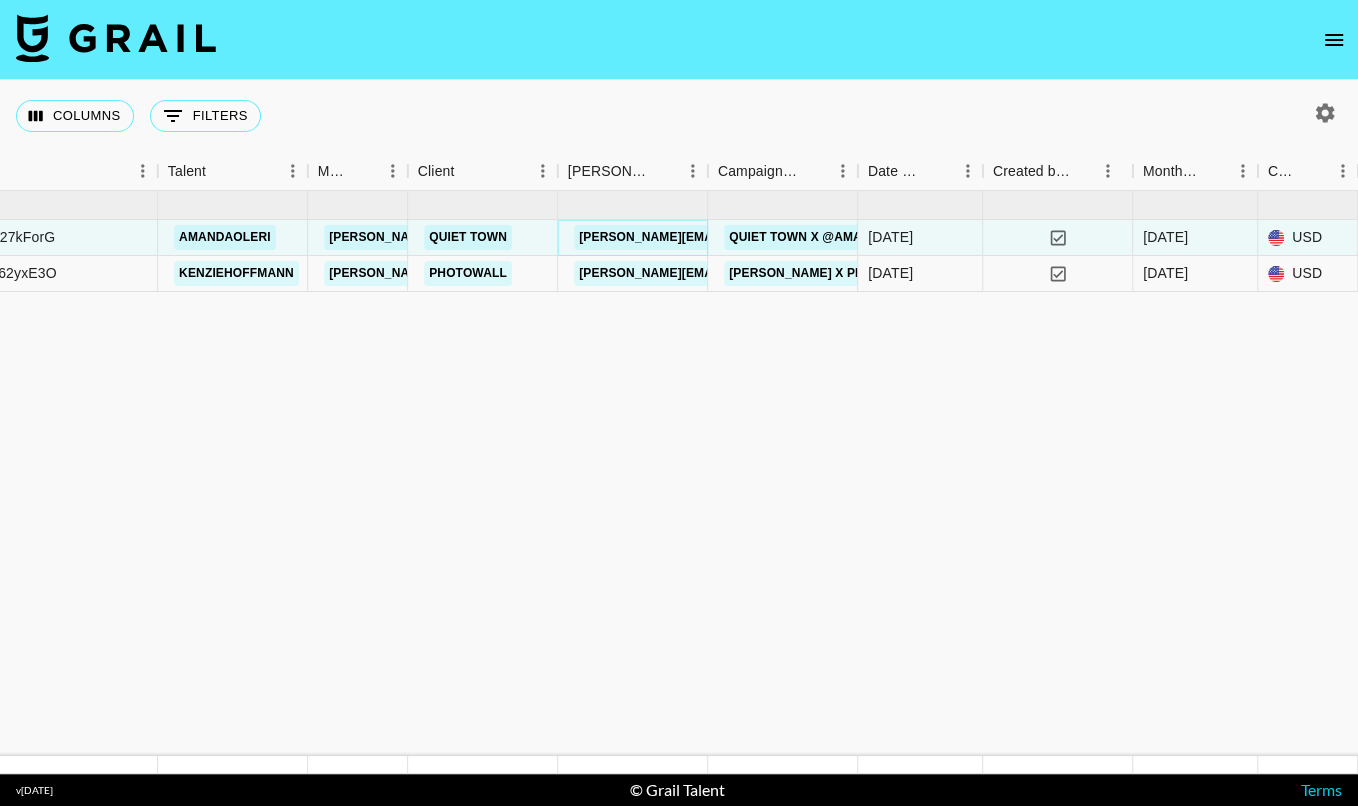 click on "[PERSON_NAME][EMAIL_ADDRESS][DOMAIN_NAME]" at bounding box center (737, 237) 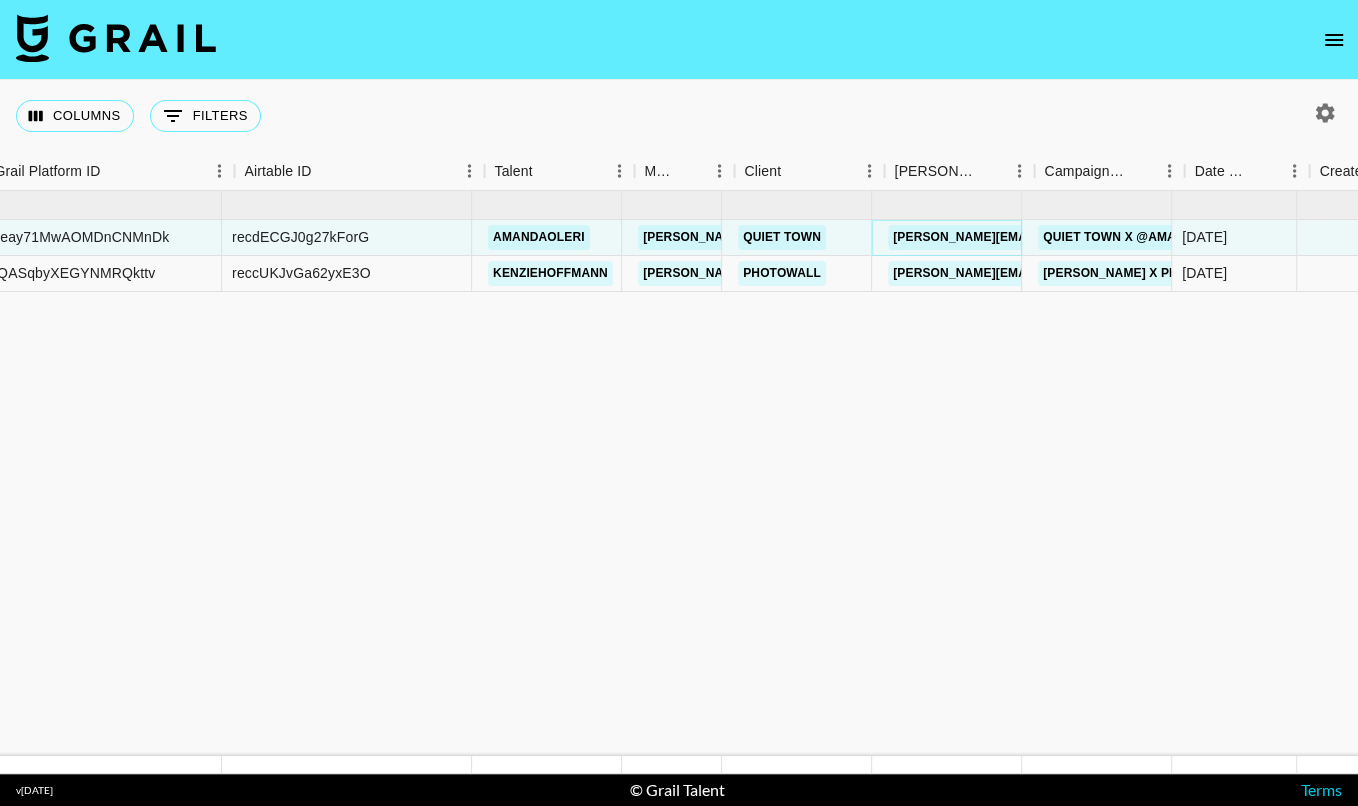 scroll, scrollTop: 0, scrollLeft: 133, axis: horizontal 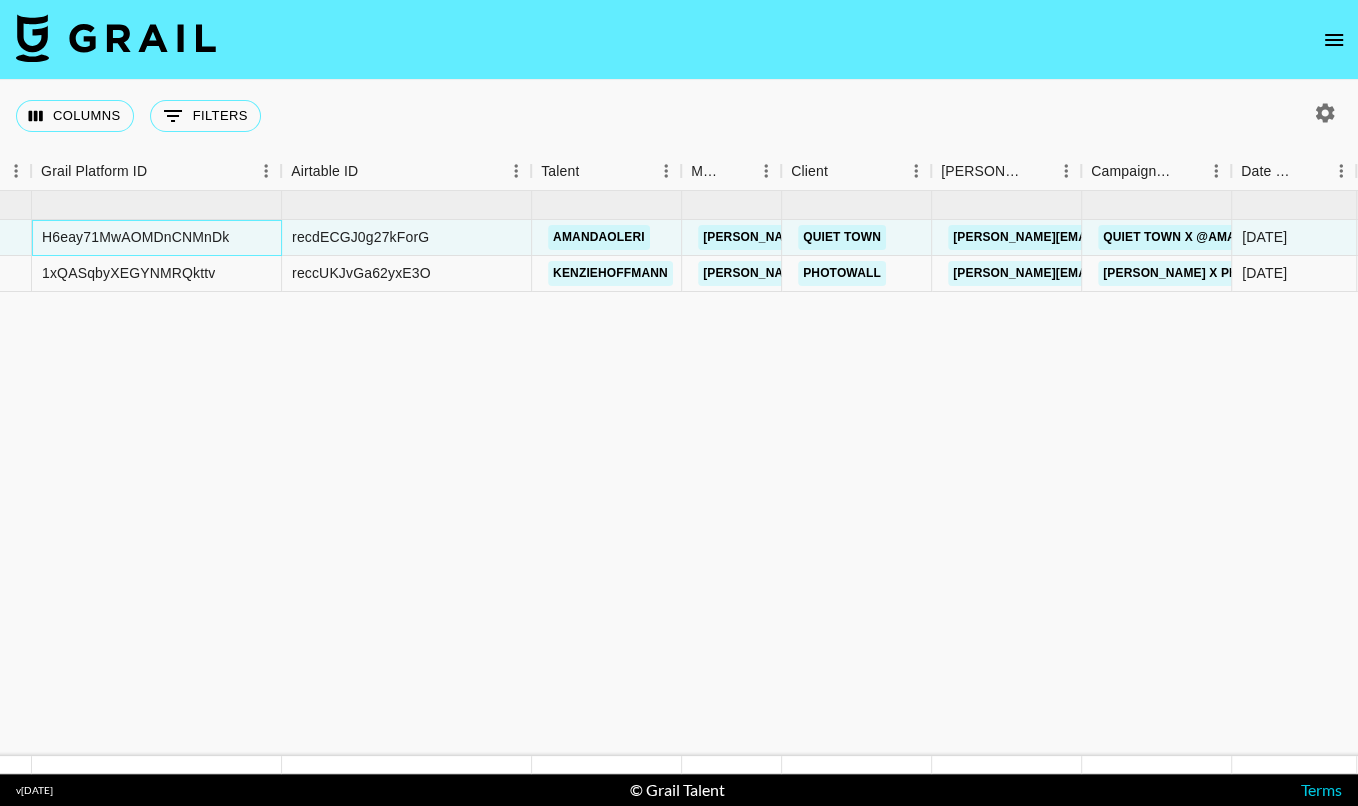 click on "H6eay71MwAOMDnCNMnDk" at bounding box center [135, 237] 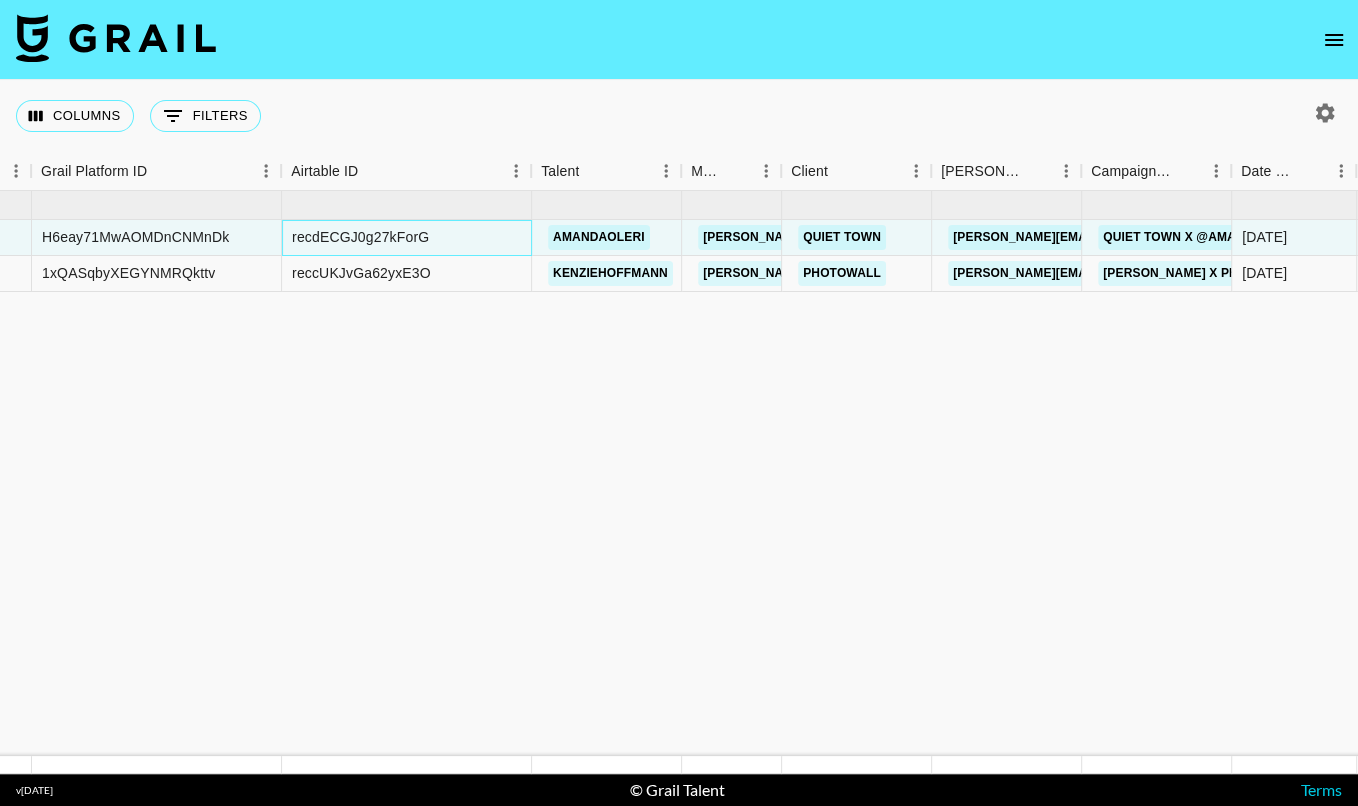 click on "recdECGJ0g27kForG" at bounding box center (360, 237) 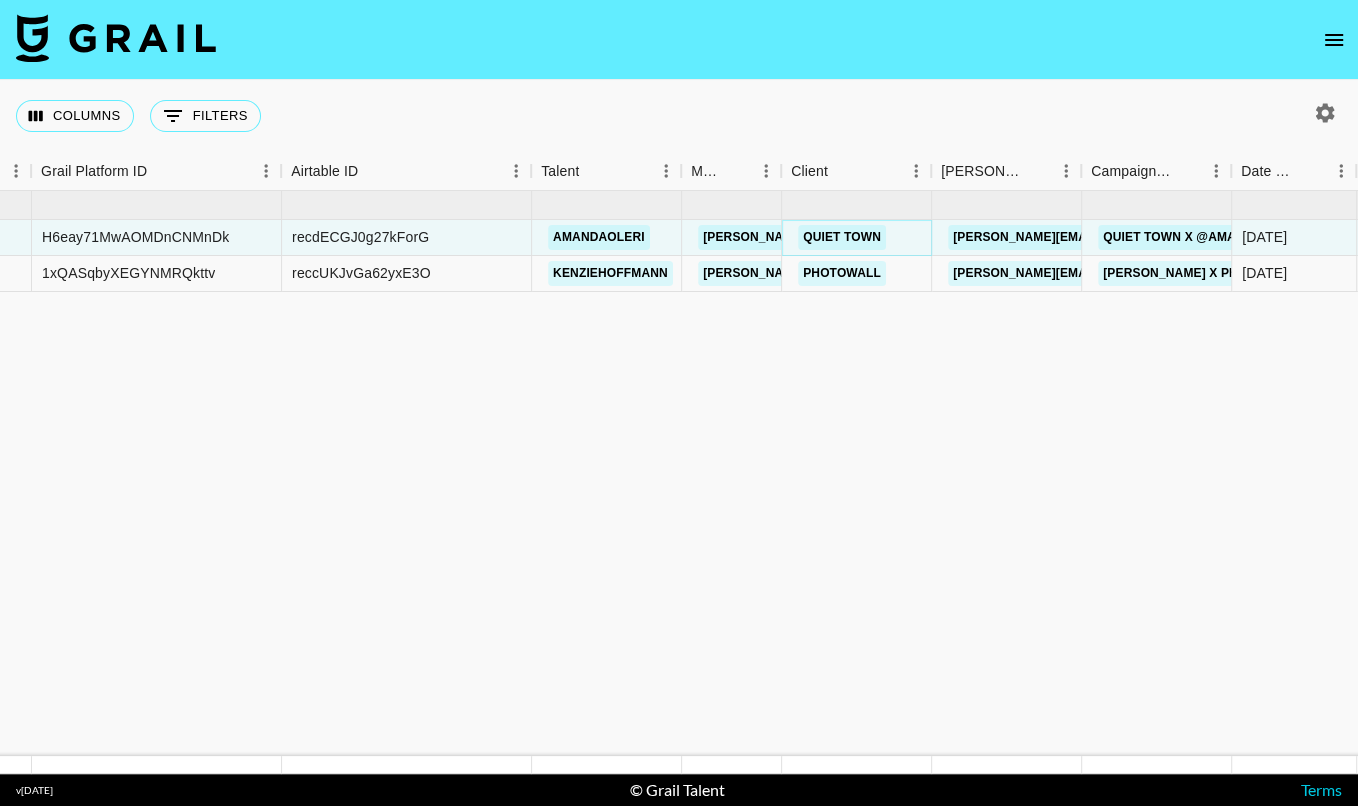 click on "Quiet Town" at bounding box center [842, 237] 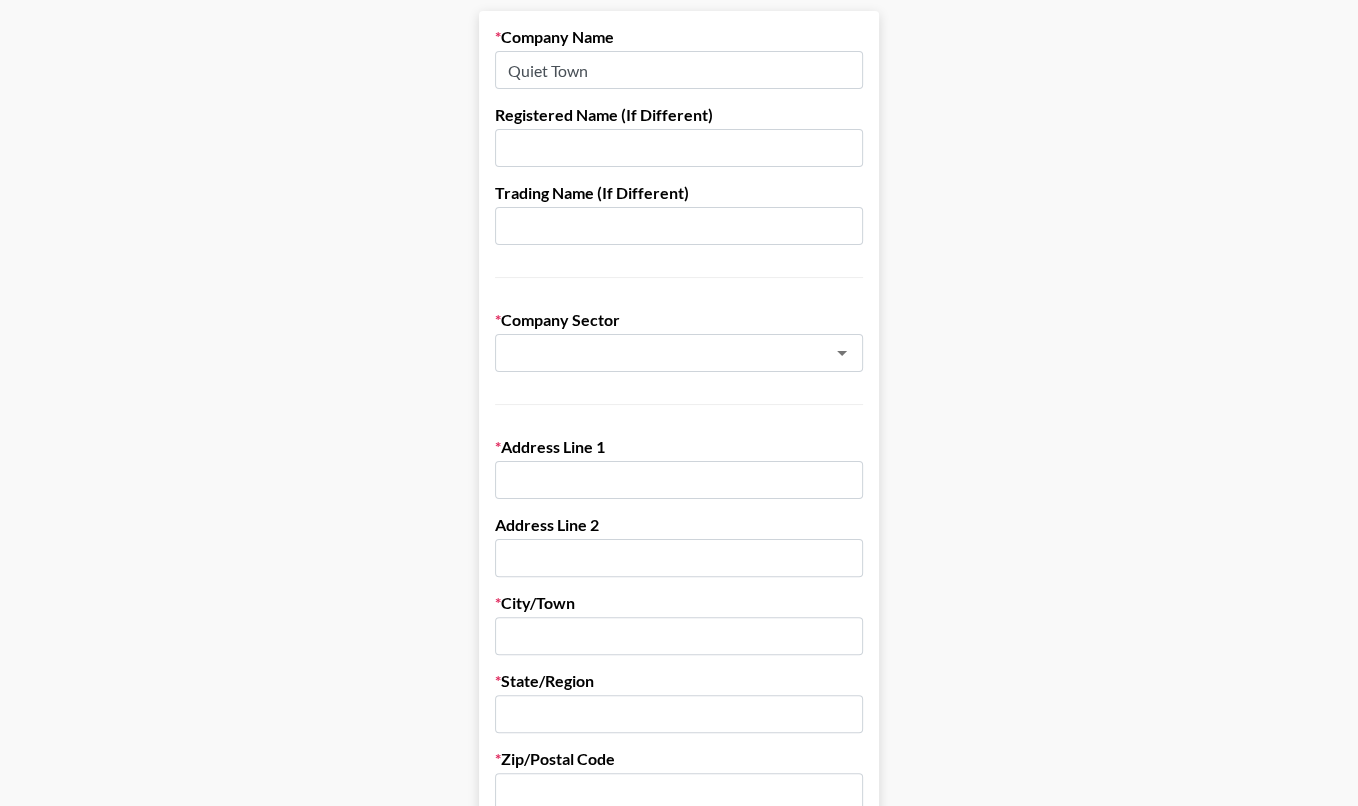 scroll, scrollTop: 191, scrollLeft: 0, axis: vertical 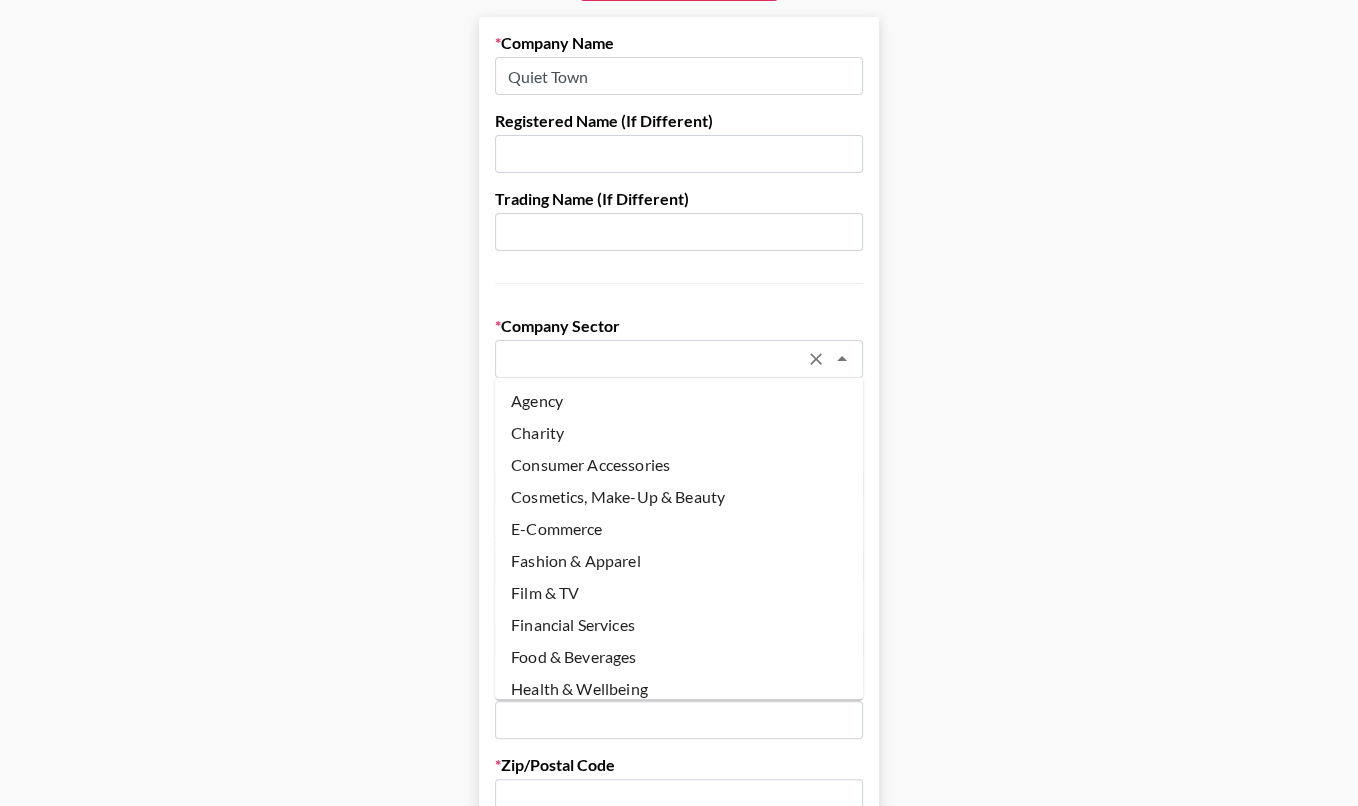 click at bounding box center (652, 359) 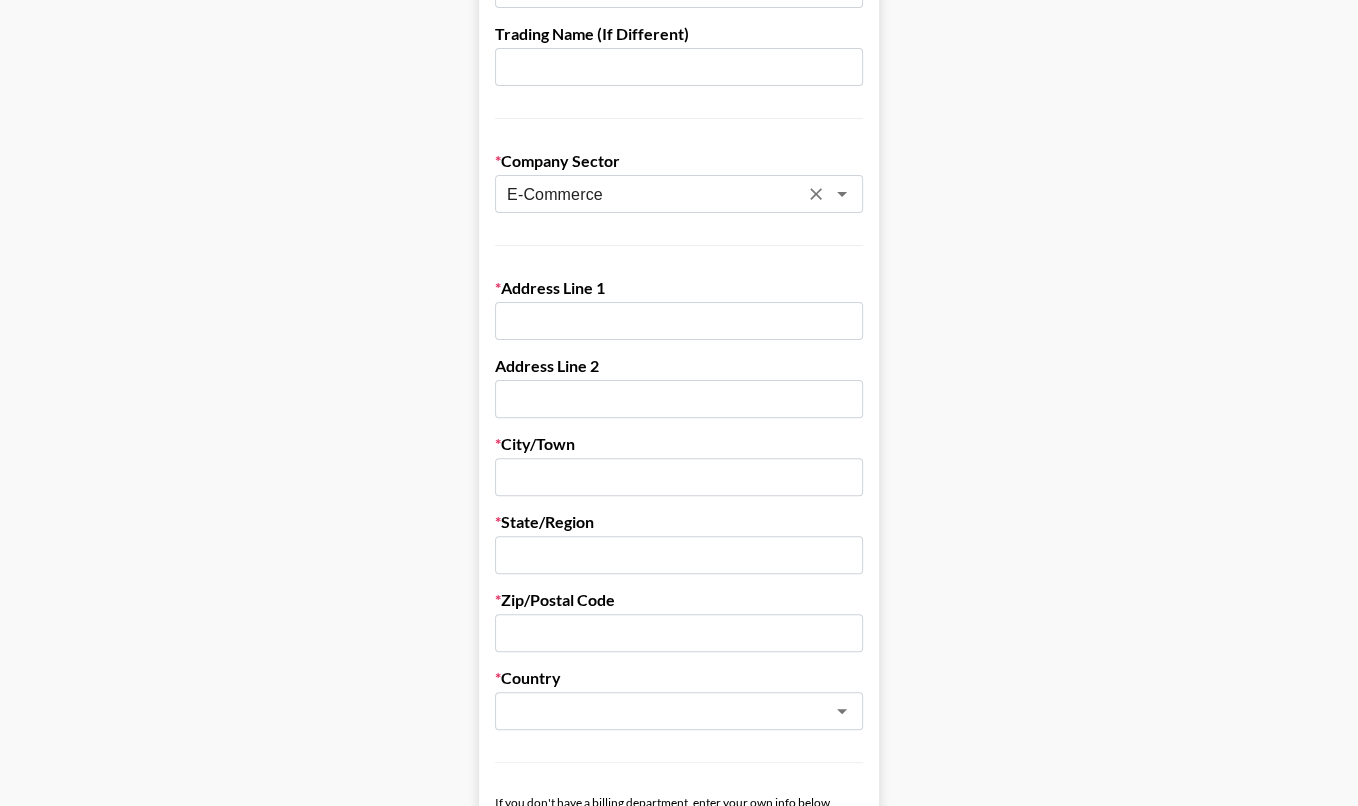scroll, scrollTop: 418, scrollLeft: 0, axis: vertical 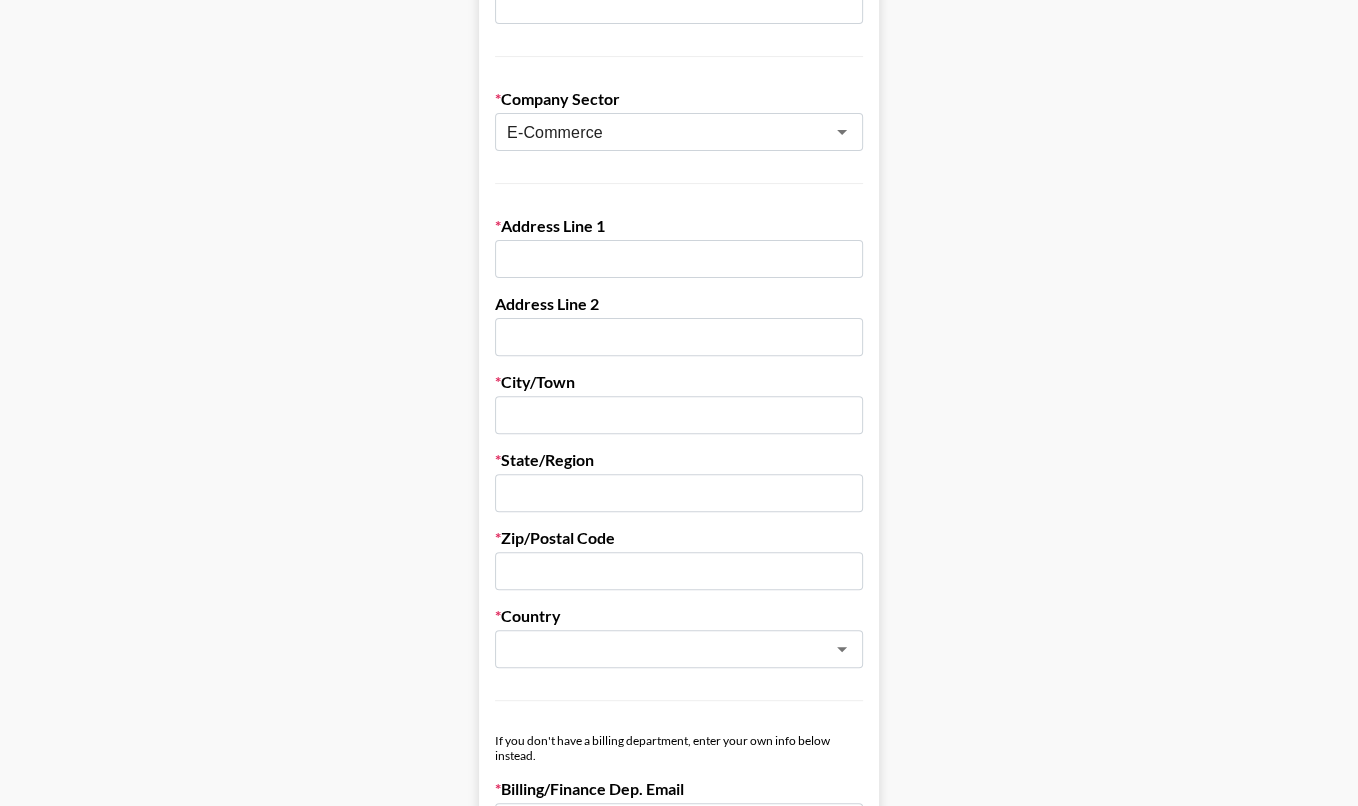click at bounding box center [679, 259] 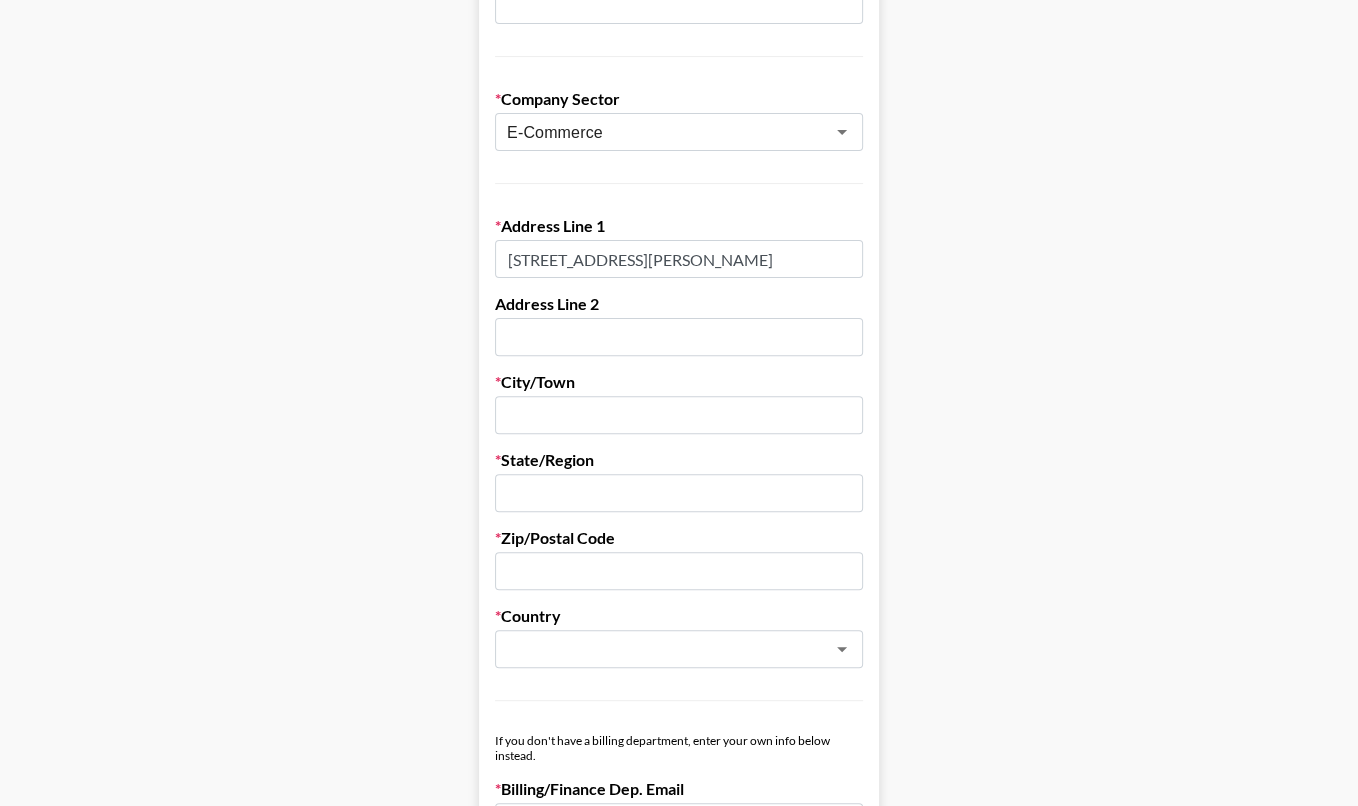 type on "243 Sir Francis Drake Blvd." 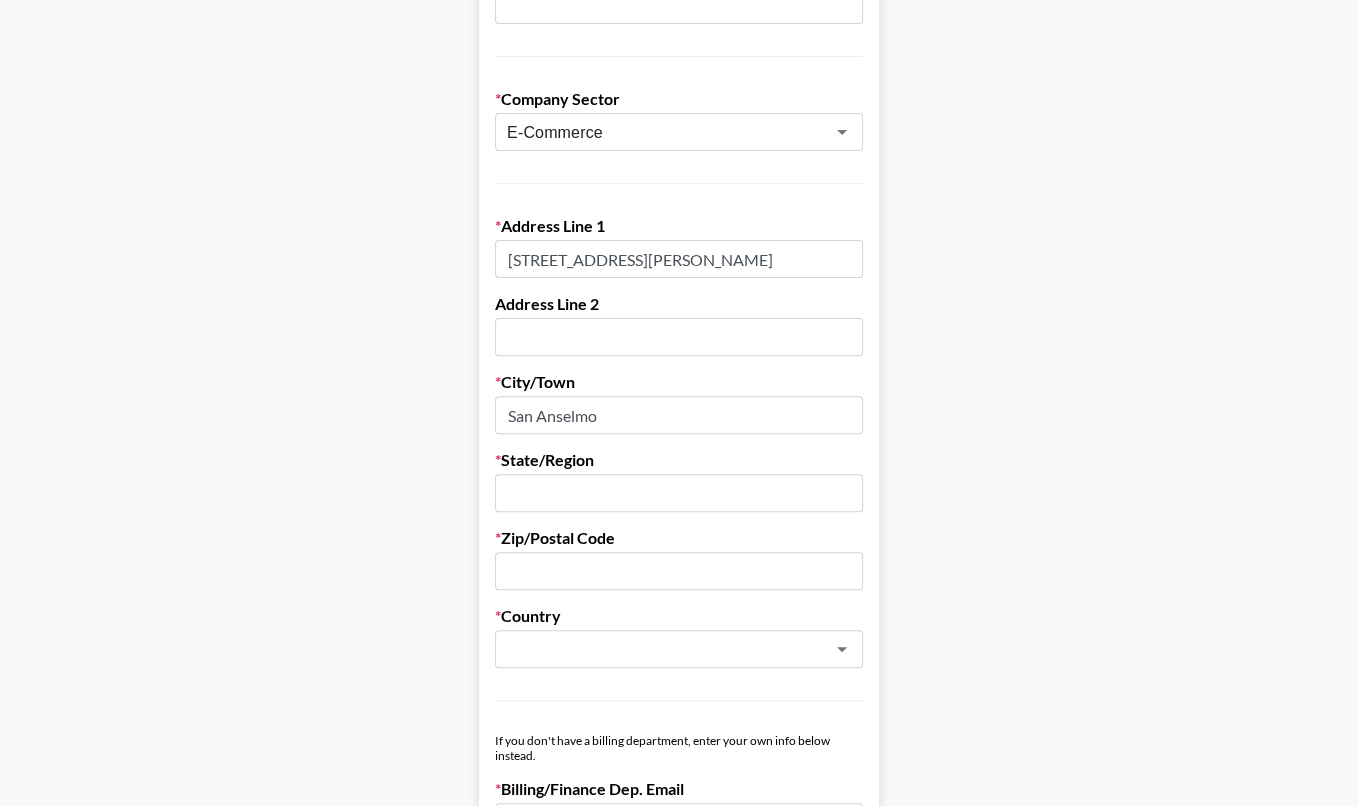 type on "San Anselmo" 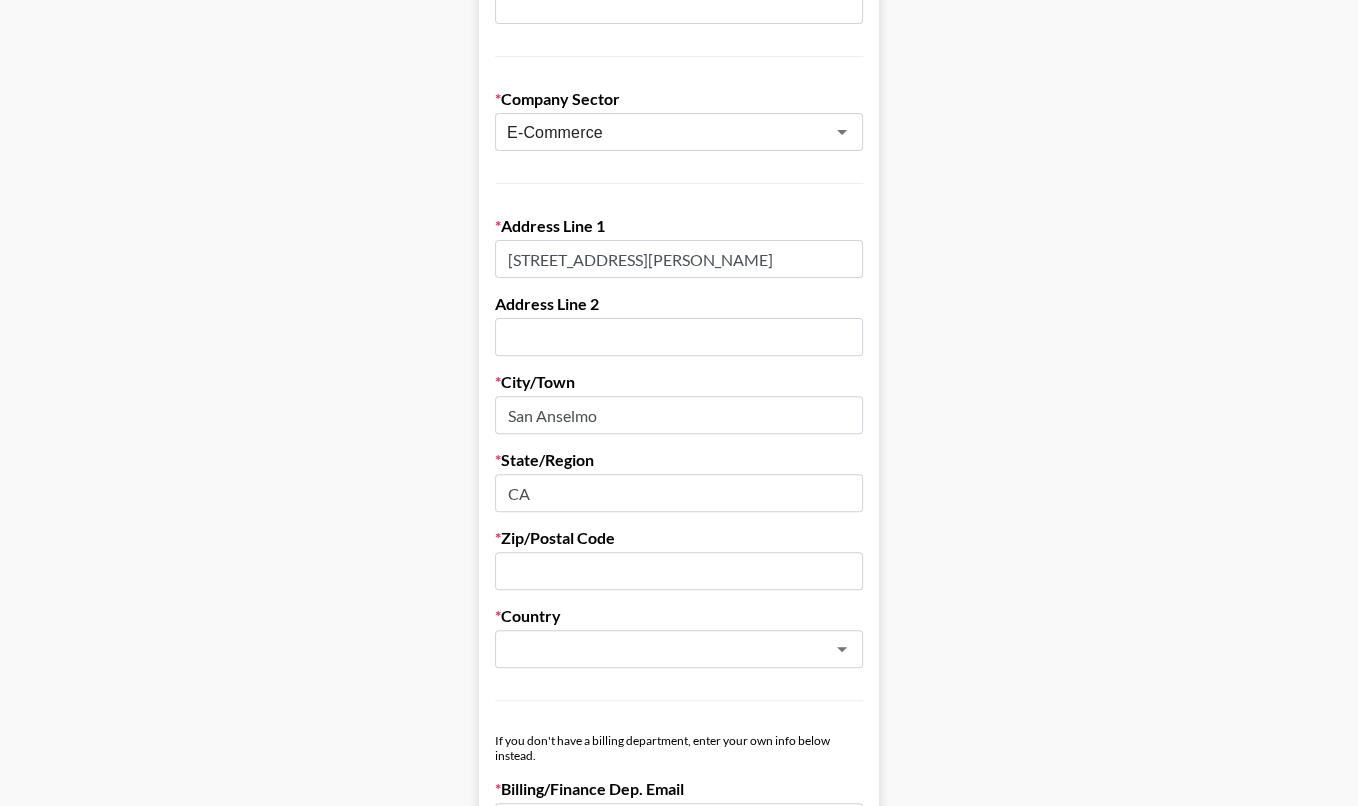 type on "CA" 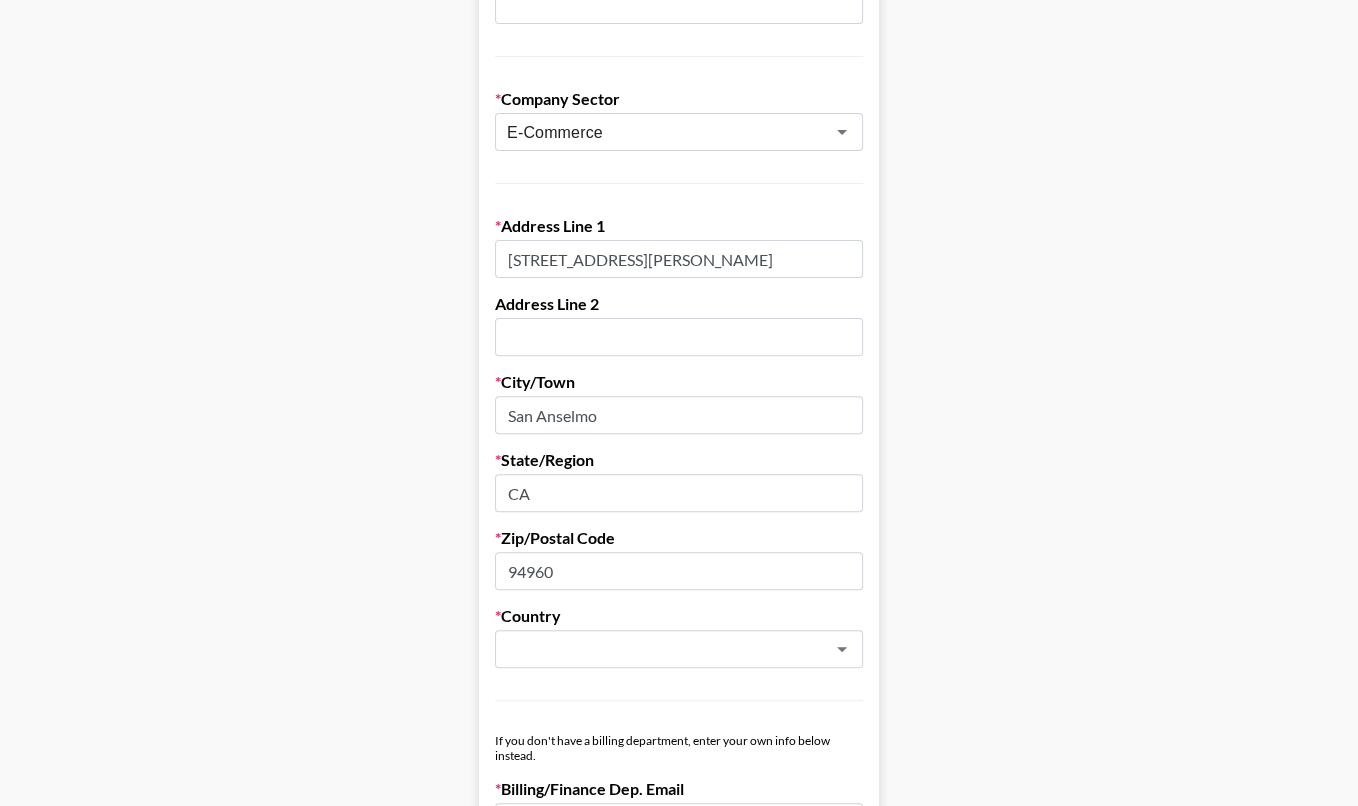 click on "94960" at bounding box center (679, 571) 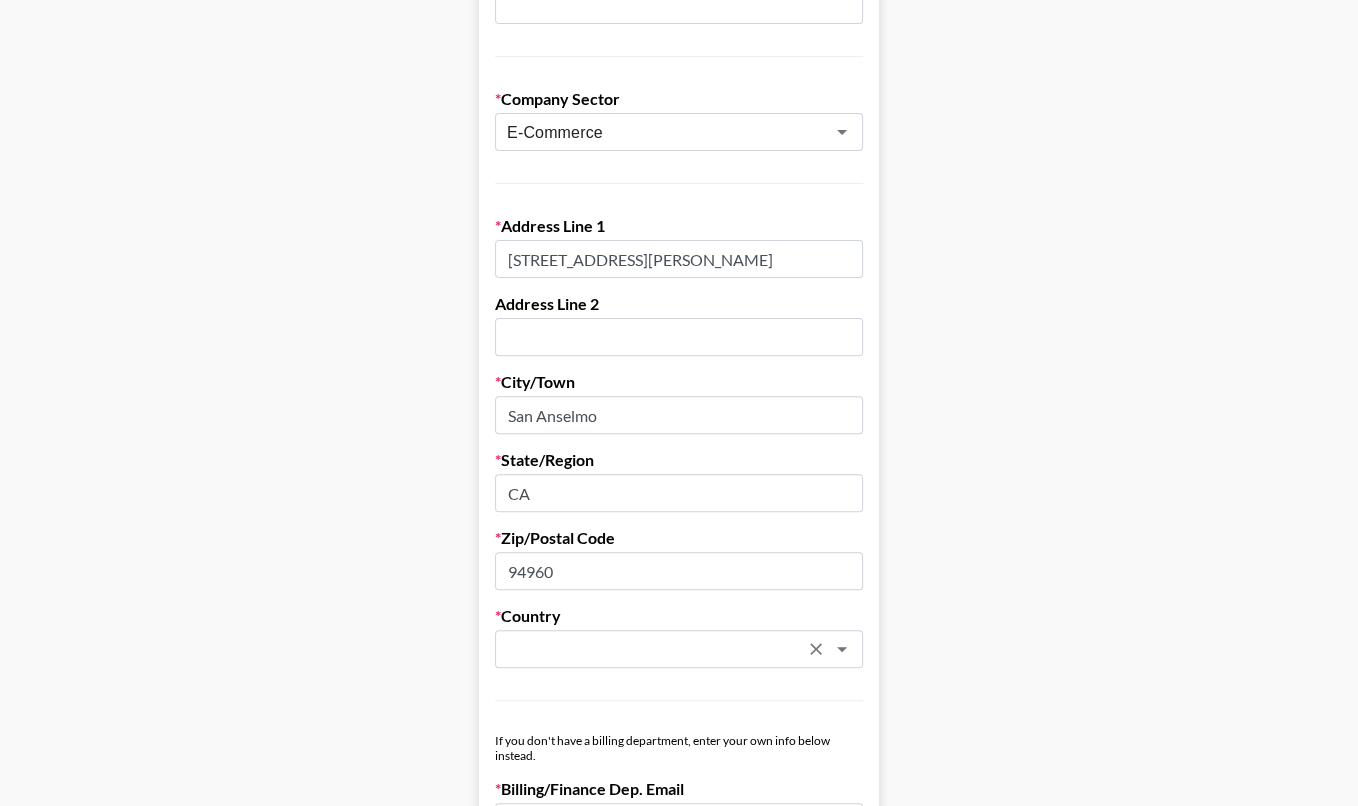 click 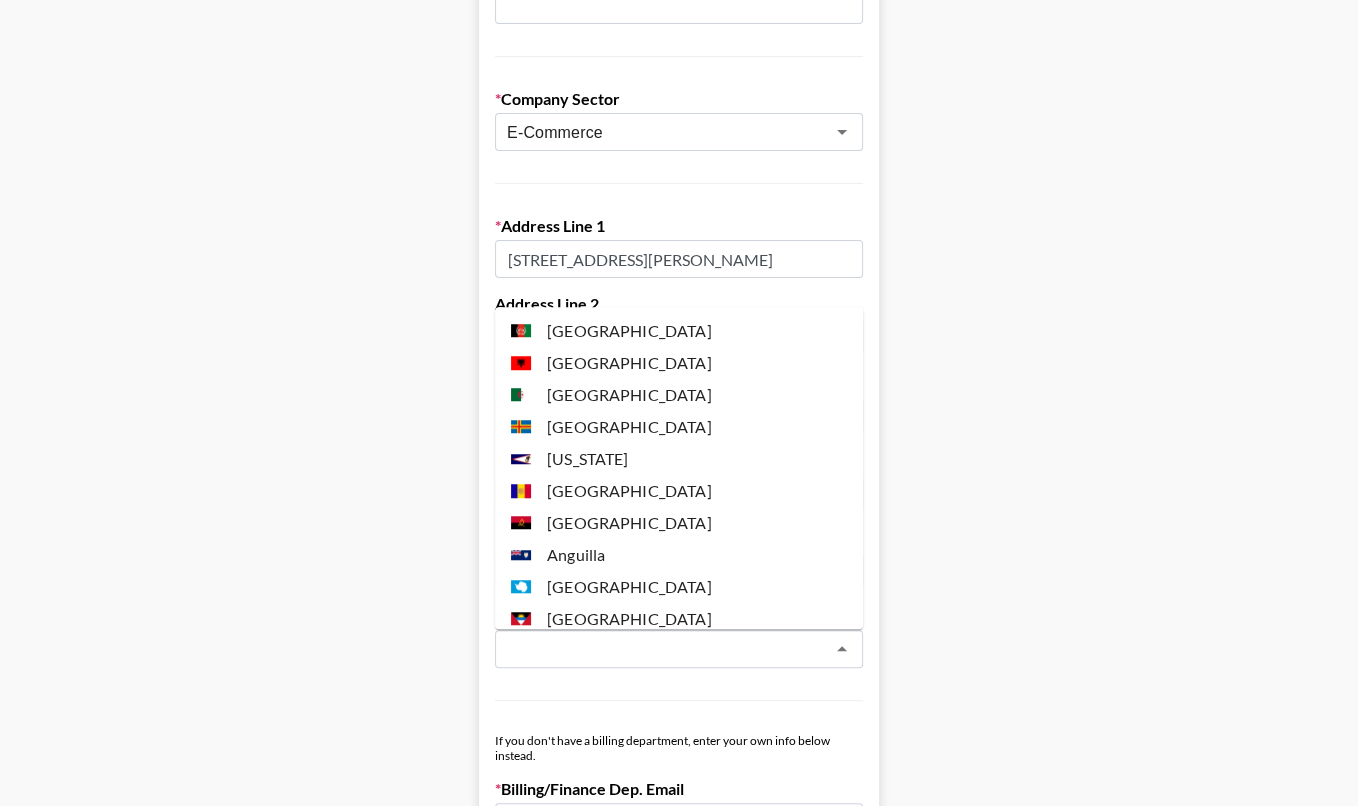 click on "Send New Client Form to Client Copy Link to Client Form Company Name Quiet Town Registered Name (If Different) Trading Name (If Different) Company Sector E-Commerce ​ Address Line 1 243 Sir Francis Drake Blvd. Address Line 2 City/Town San Anselmo State/Region CA Zip/Postal Code 94960 Country ​ If you don't have a billing department, enter your own info below instead. Billing/Finance Dep. Email Billing/Finance Dep. Phone Number VAT Number (UK/EU Only) Organization Number (if different) Lock Currency Any Currency Allowed USD GBP EUR CAD AUD Approval Requirements Editable by admins only Requires Invoice Notes Requires Purchase Order Requires Uniport Email Payment Terms Invoice Both Booker and Client Send Invoice to Both Billing Email and Booker Email Save Client Info v 1.7.98 © Grail Talent Terms Afghanistan Albania Algeria Alland Islands American Samoa Andorra Angola Anguilla Antarctica Antigua and Barbuda Argentina Armenia Aruba Australia Austria Azerbaijan Bahamas Bahrain Bangladesh Barbados Belarus Chad" at bounding box center [679, 724] 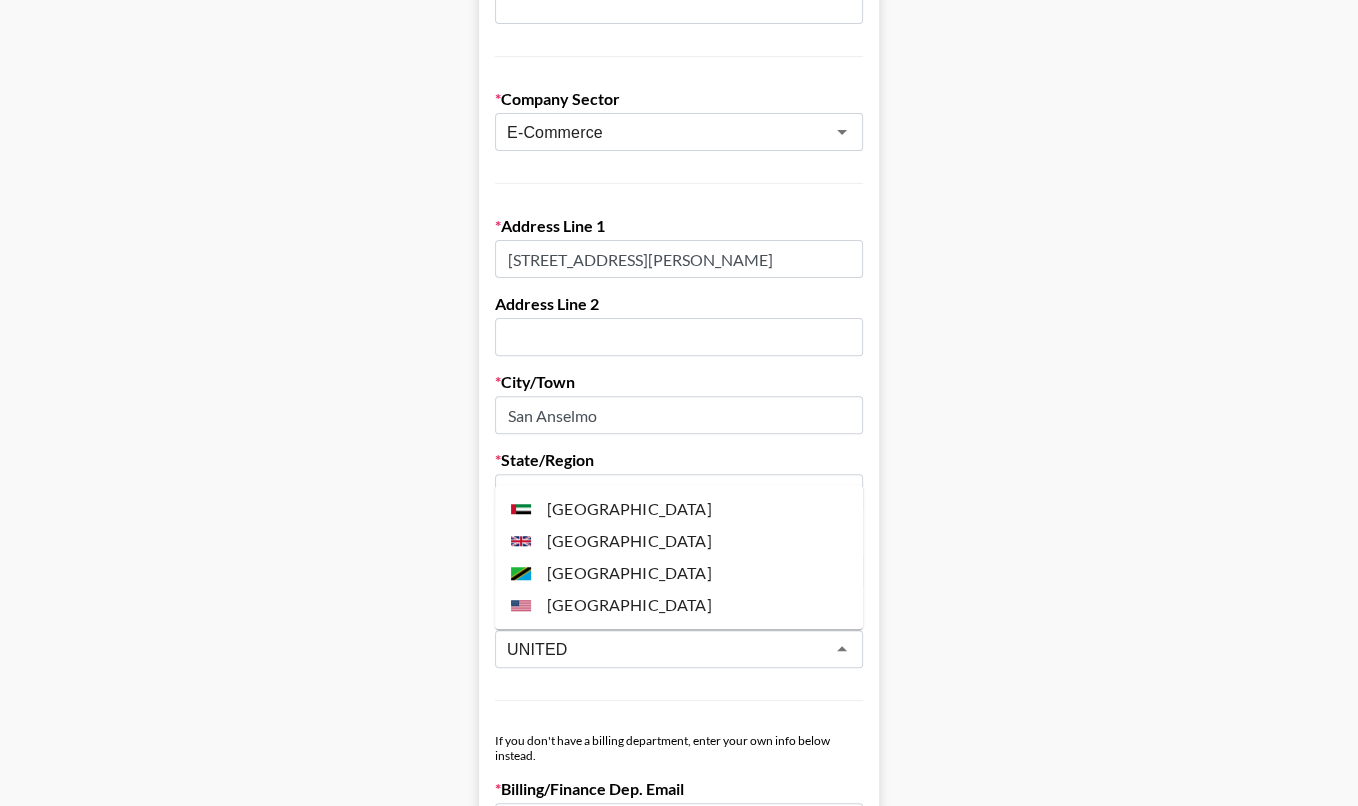 click on "United States" at bounding box center [679, 605] 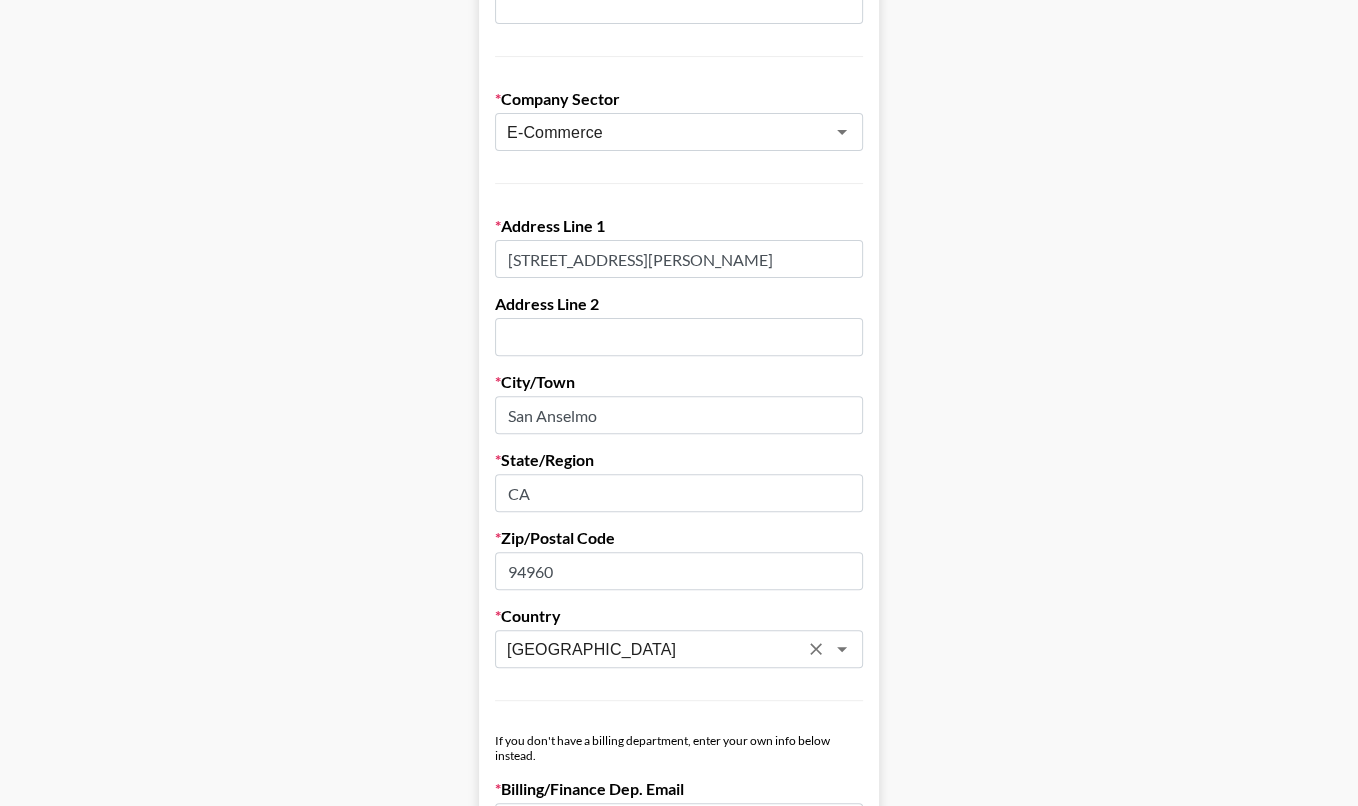 scroll, scrollTop: 740, scrollLeft: 0, axis: vertical 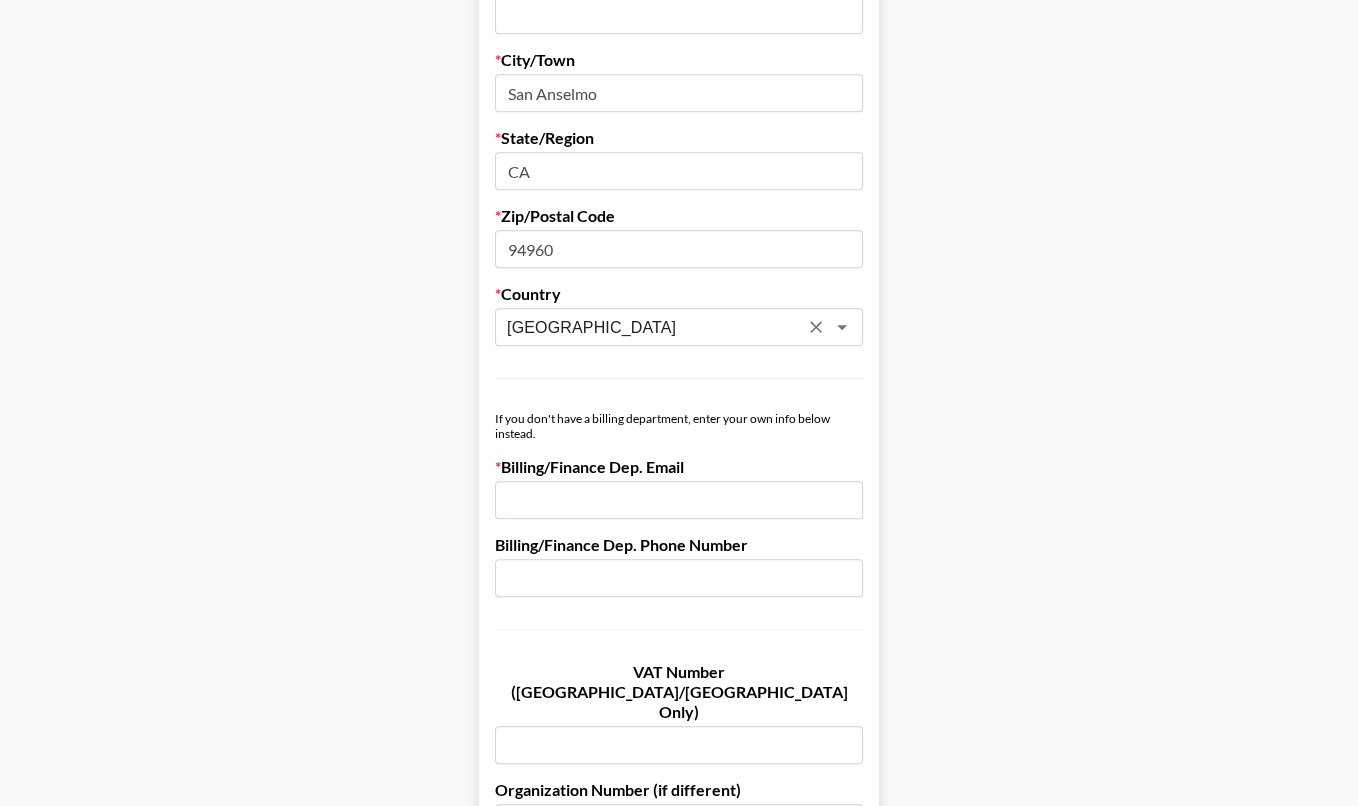 type on "United States" 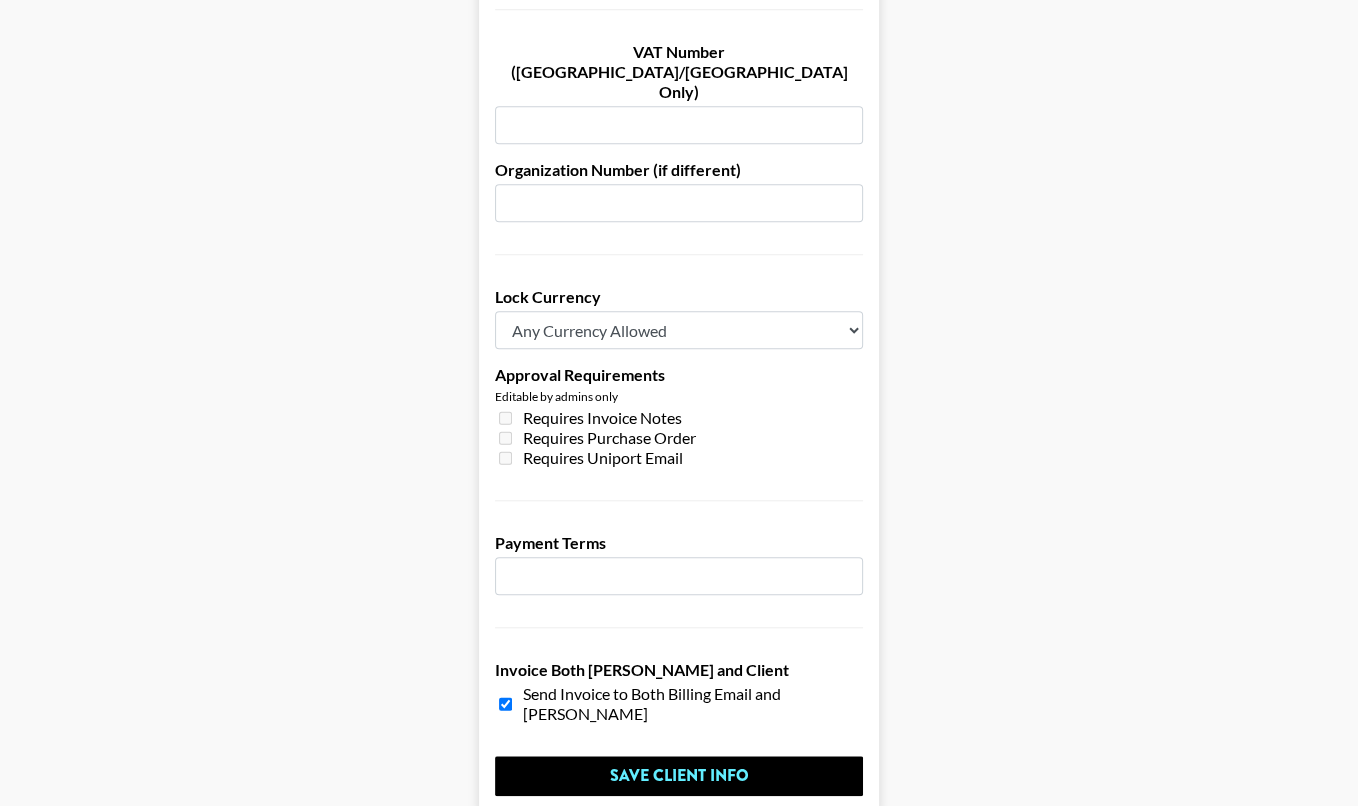 scroll, scrollTop: 1387, scrollLeft: 0, axis: vertical 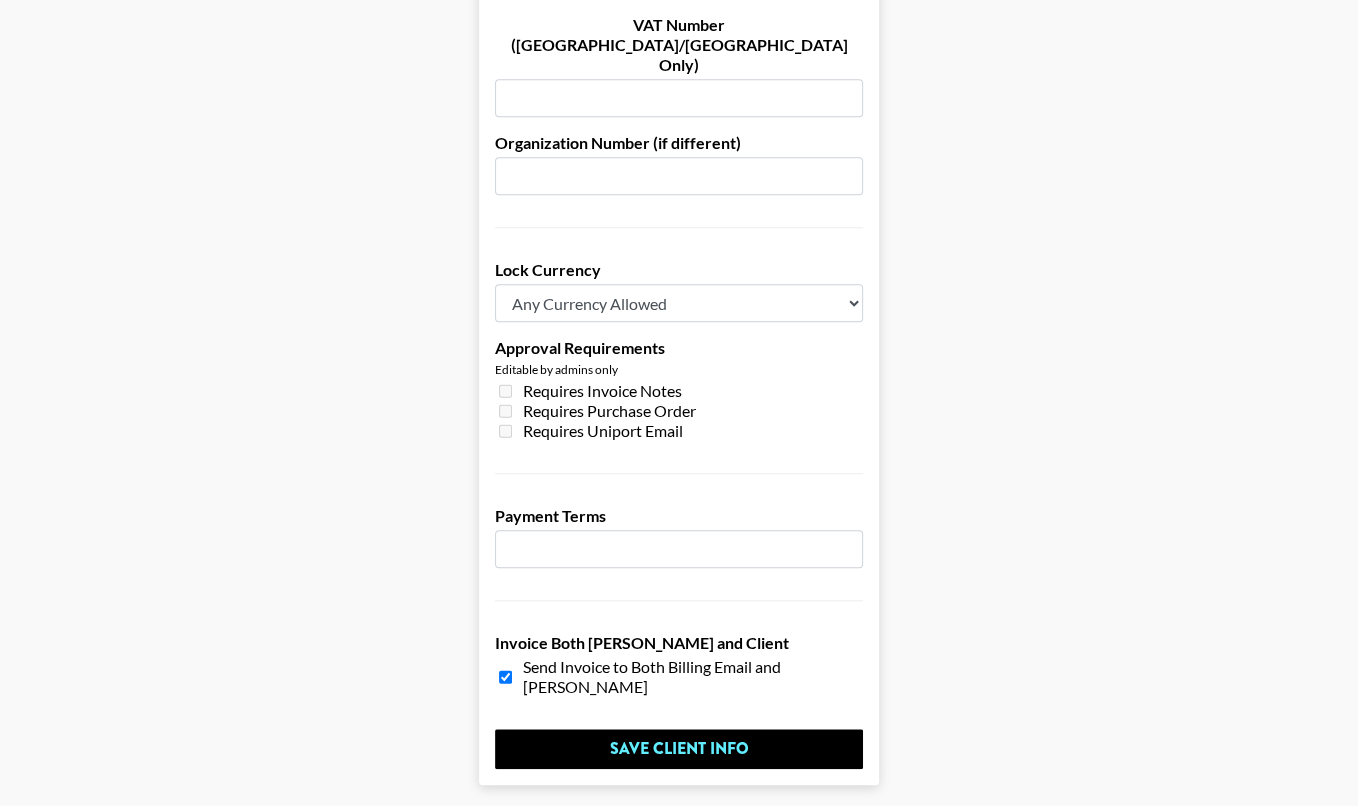 type on "[PERSON_NAME][EMAIL_ADDRESS][DOMAIN_NAME]" 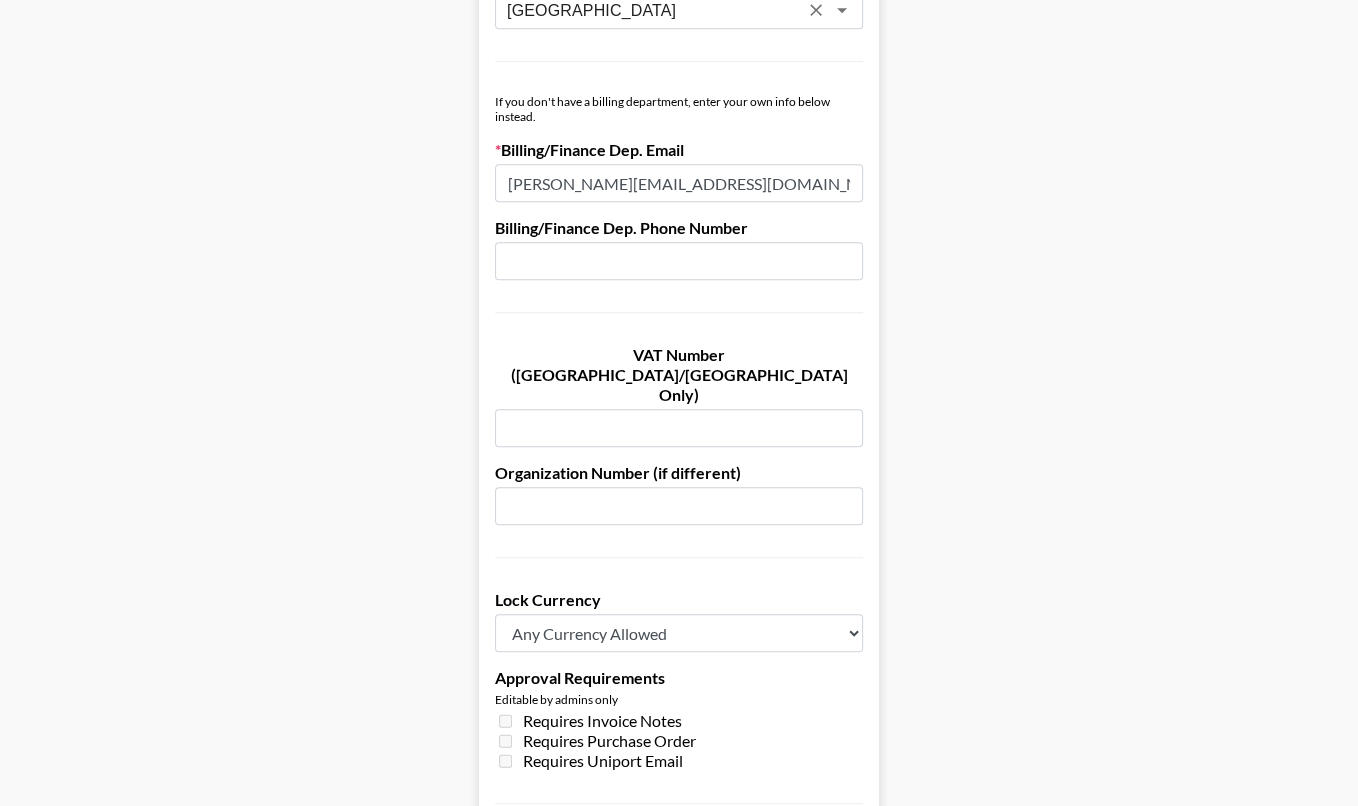scroll, scrollTop: 1433, scrollLeft: 0, axis: vertical 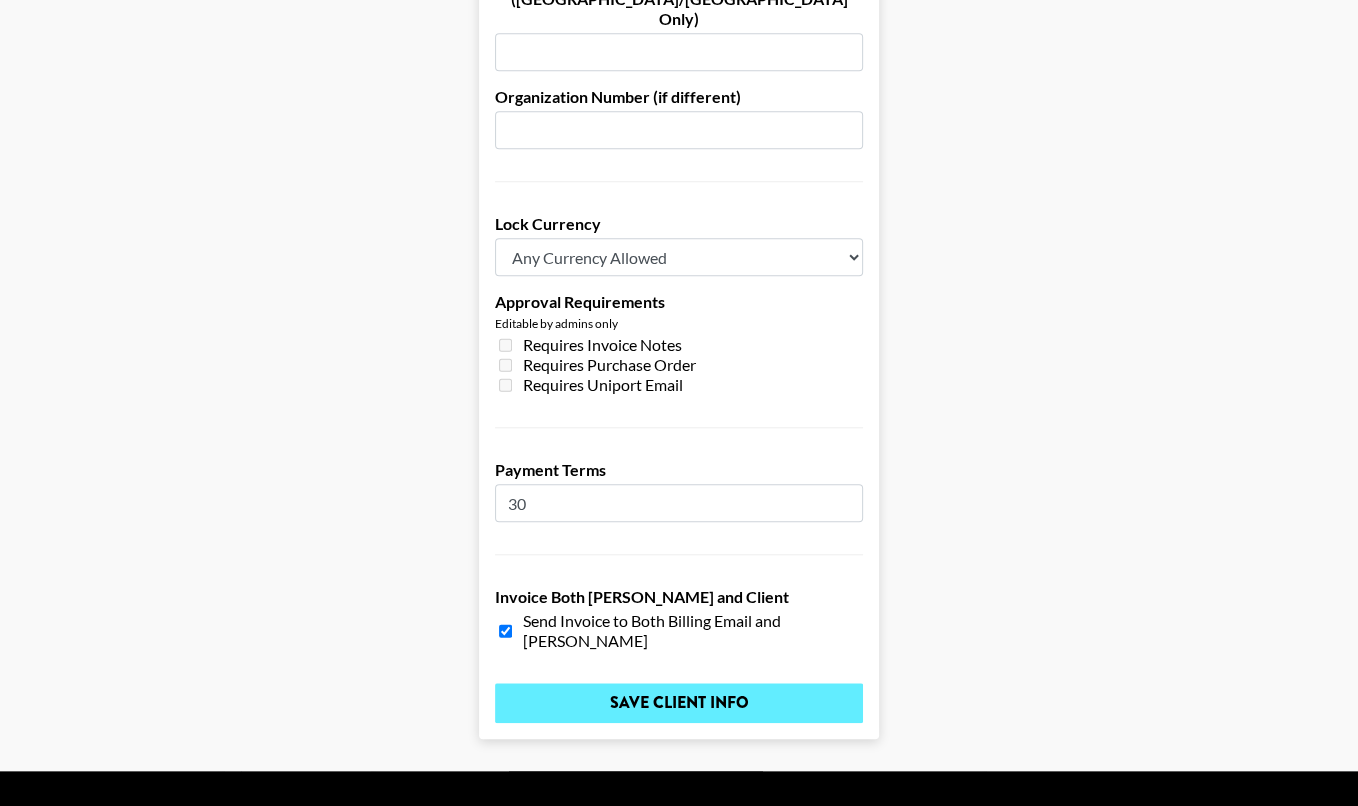type on "30" 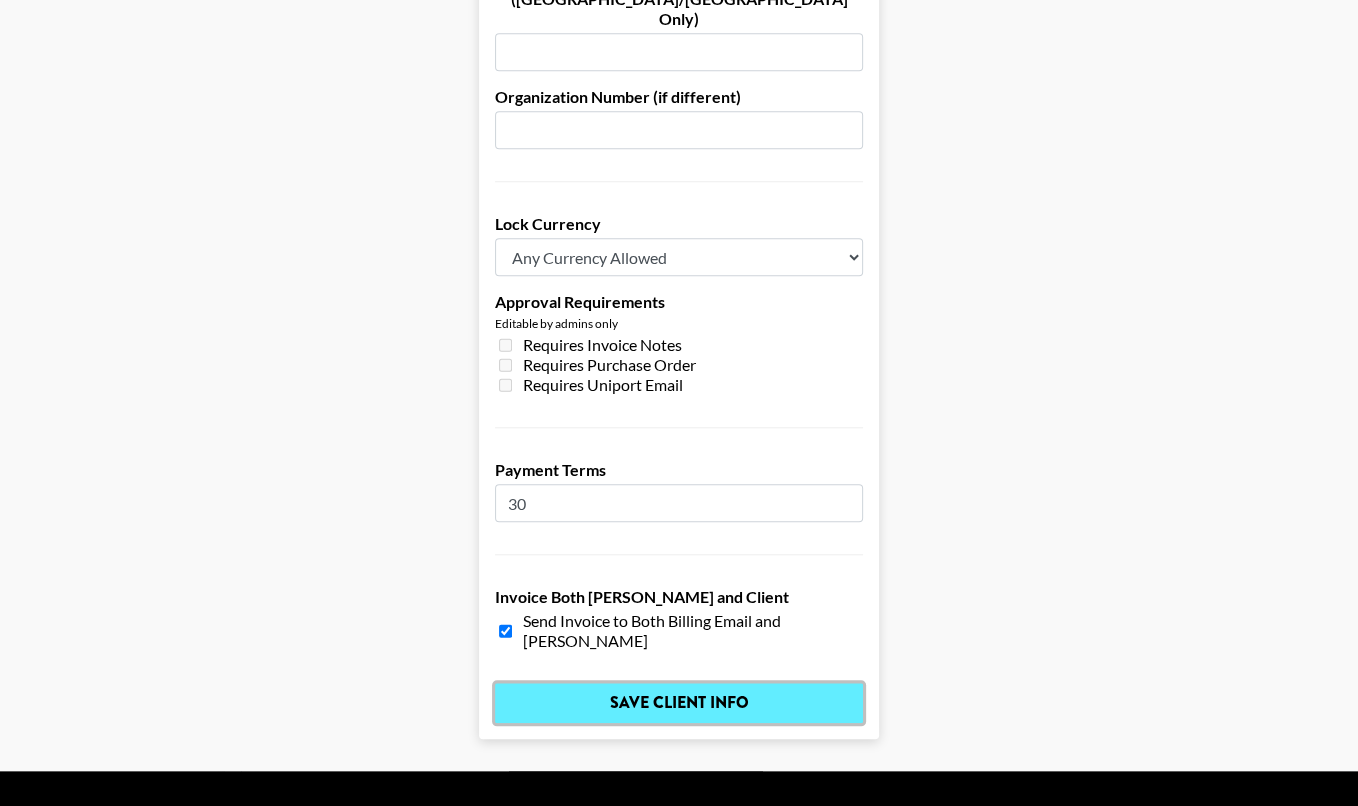 click on "Save Client Info" at bounding box center (679, 703) 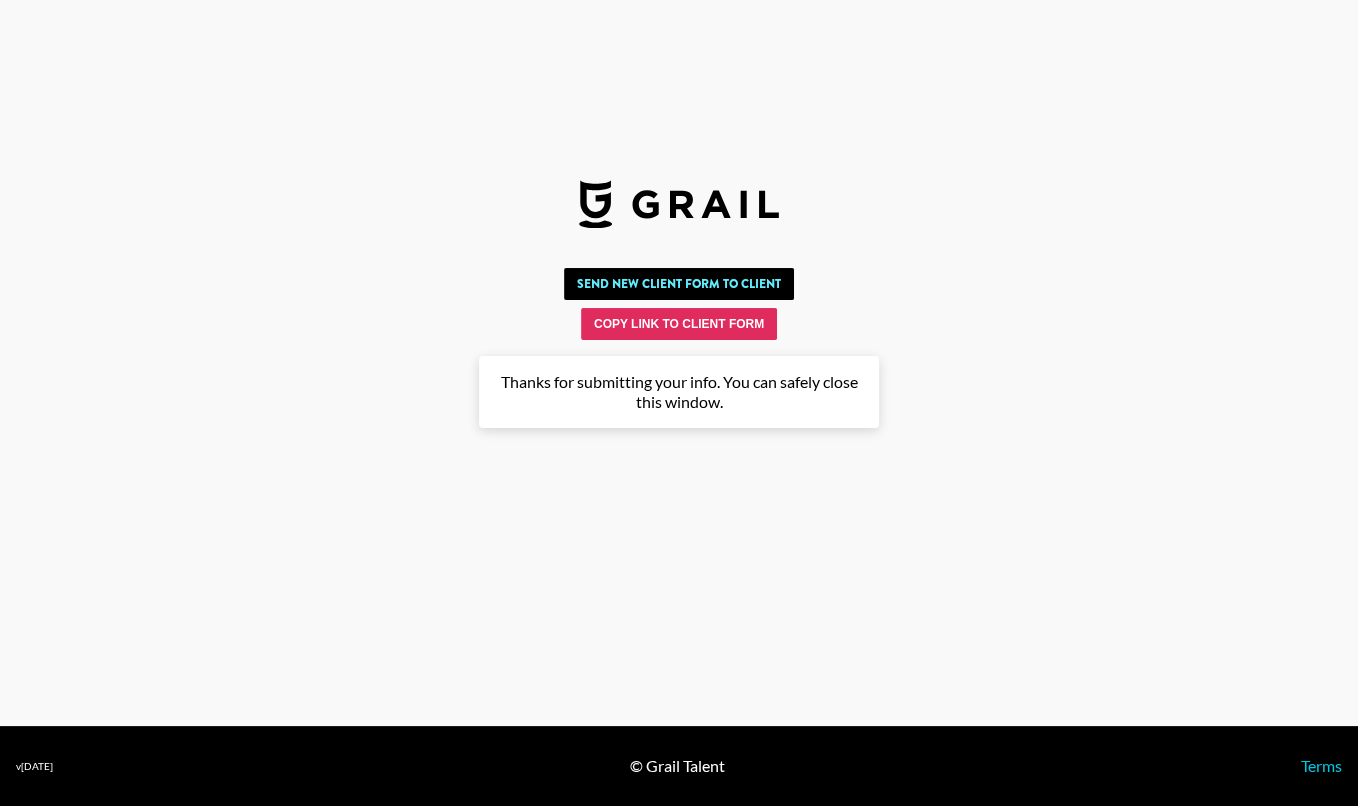 click on "Thanks for submitting your info. You can safely close this window." at bounding box center (679, 392) 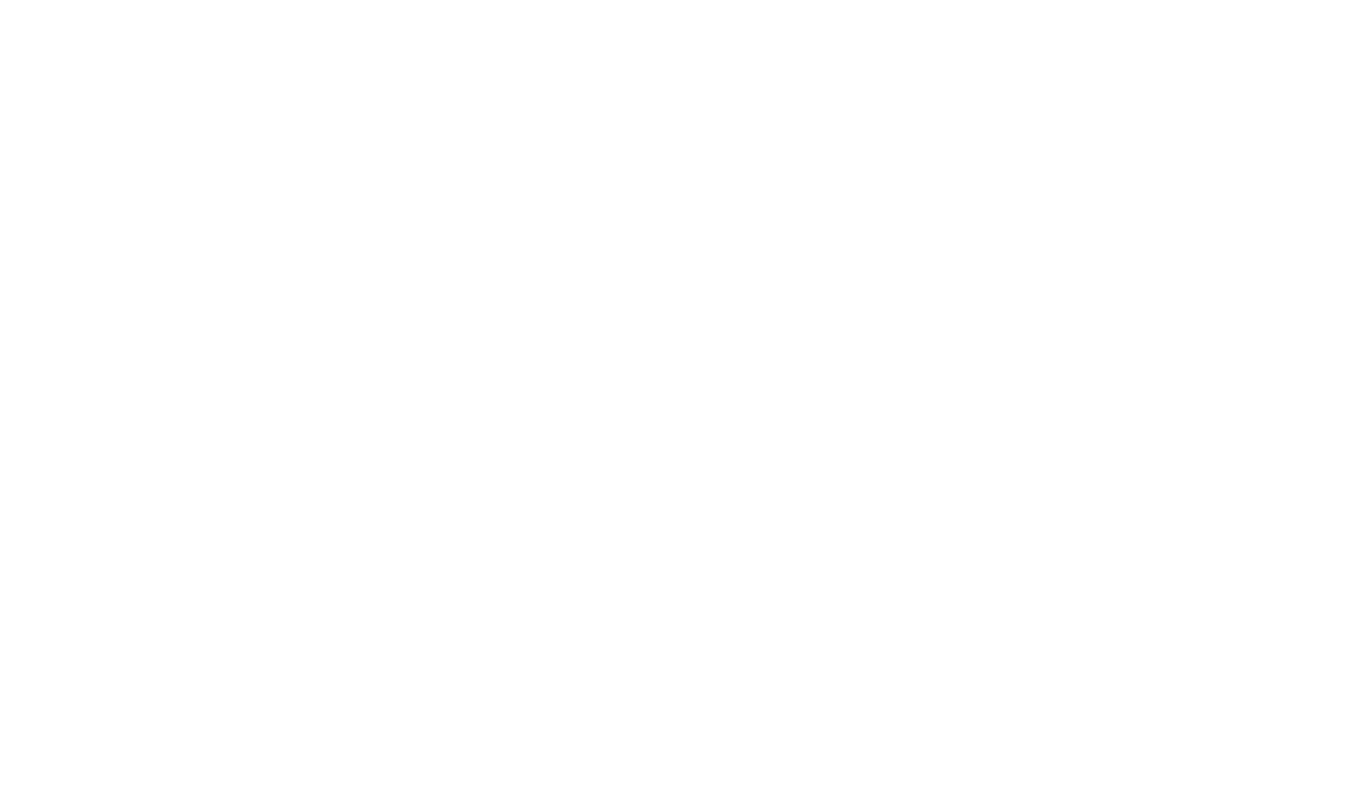 scroll, scrollTop: 0, scrollLeft: 0, axis: both 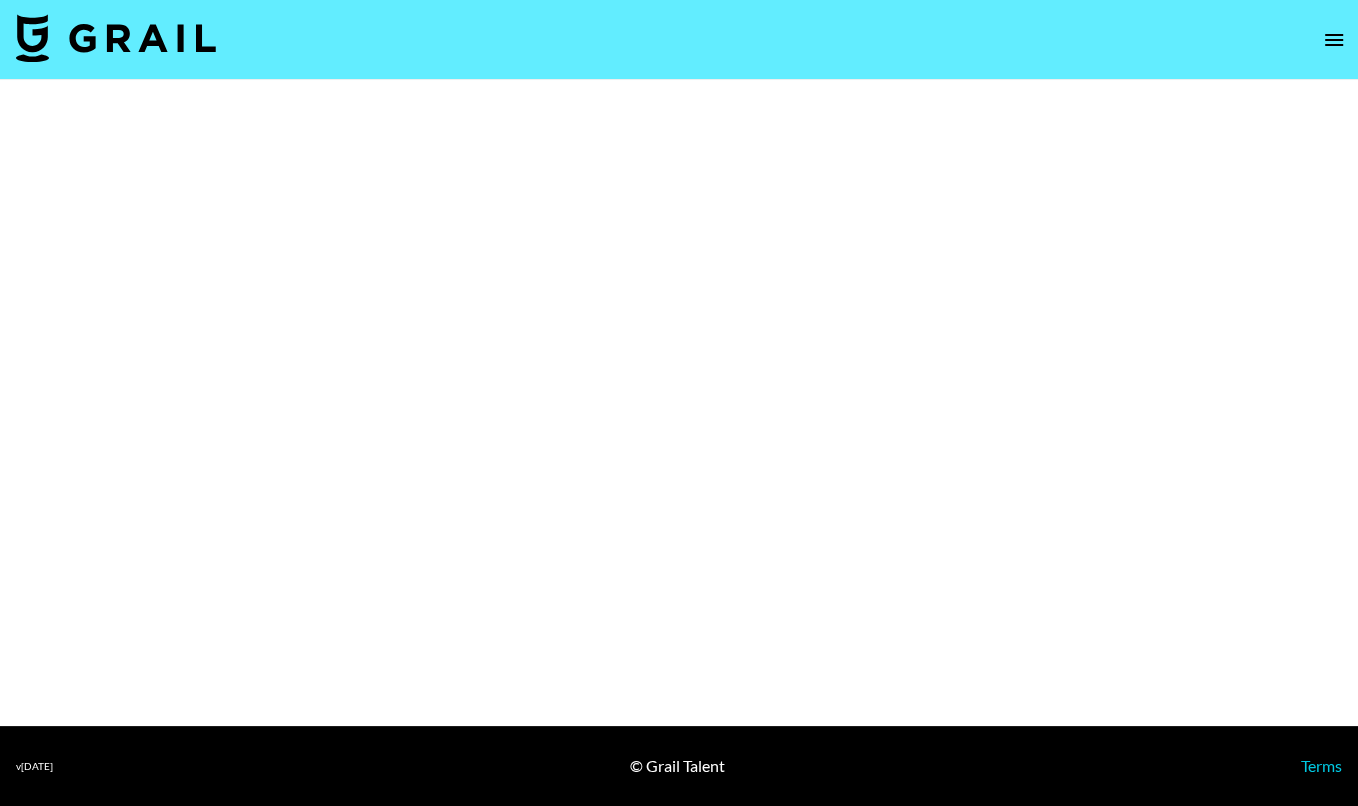 select on "Brand" 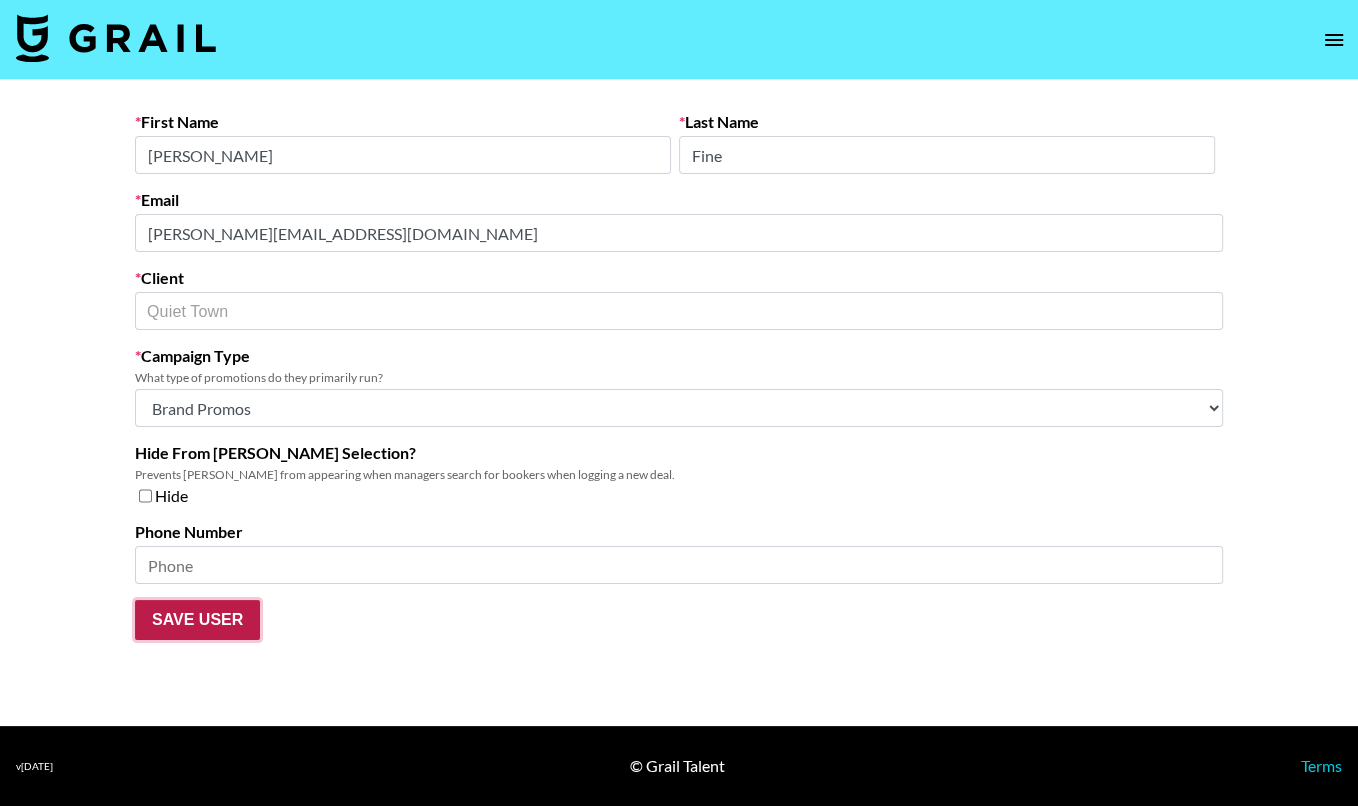 click on "Save User" at bounding box center (197, 620) 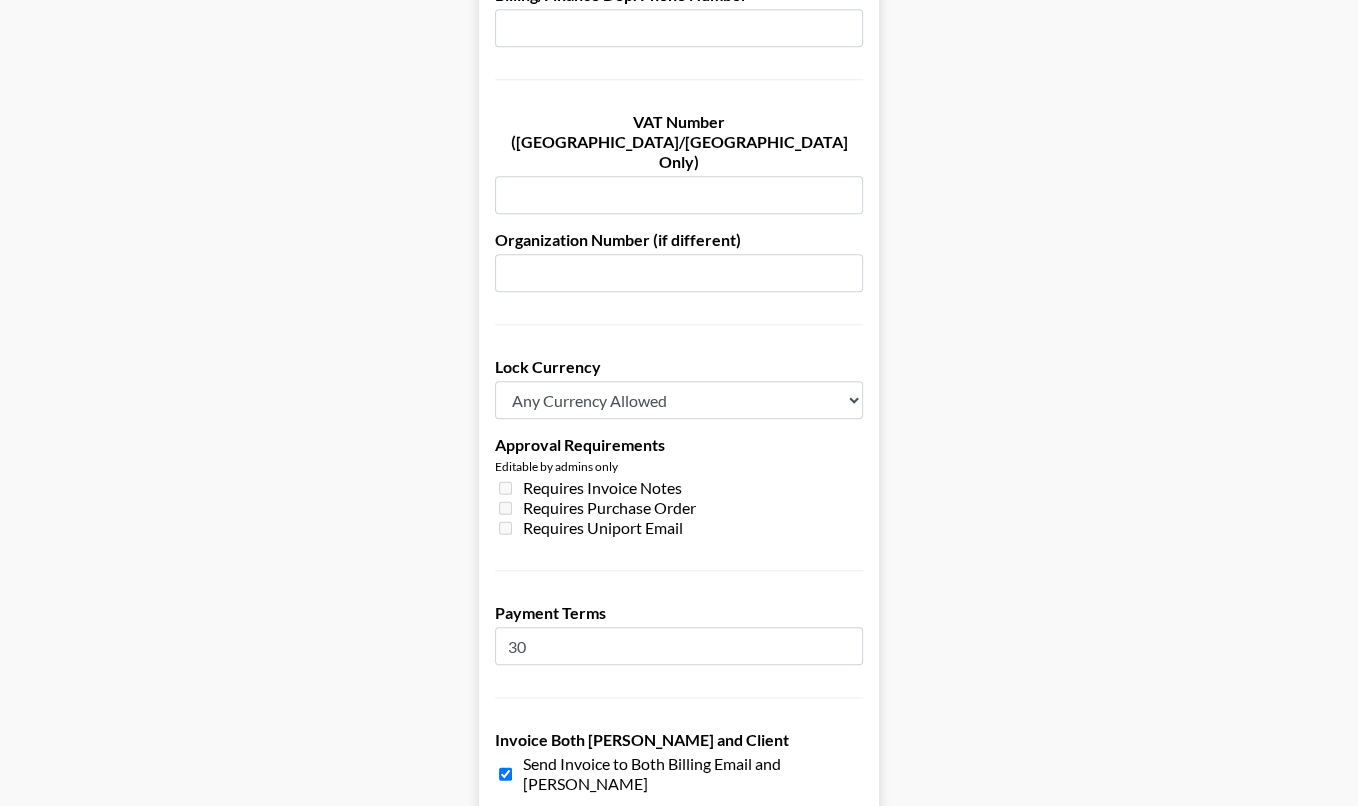 scroll, scrollTop: 1479, scrollLeft: 0, axis: vertical 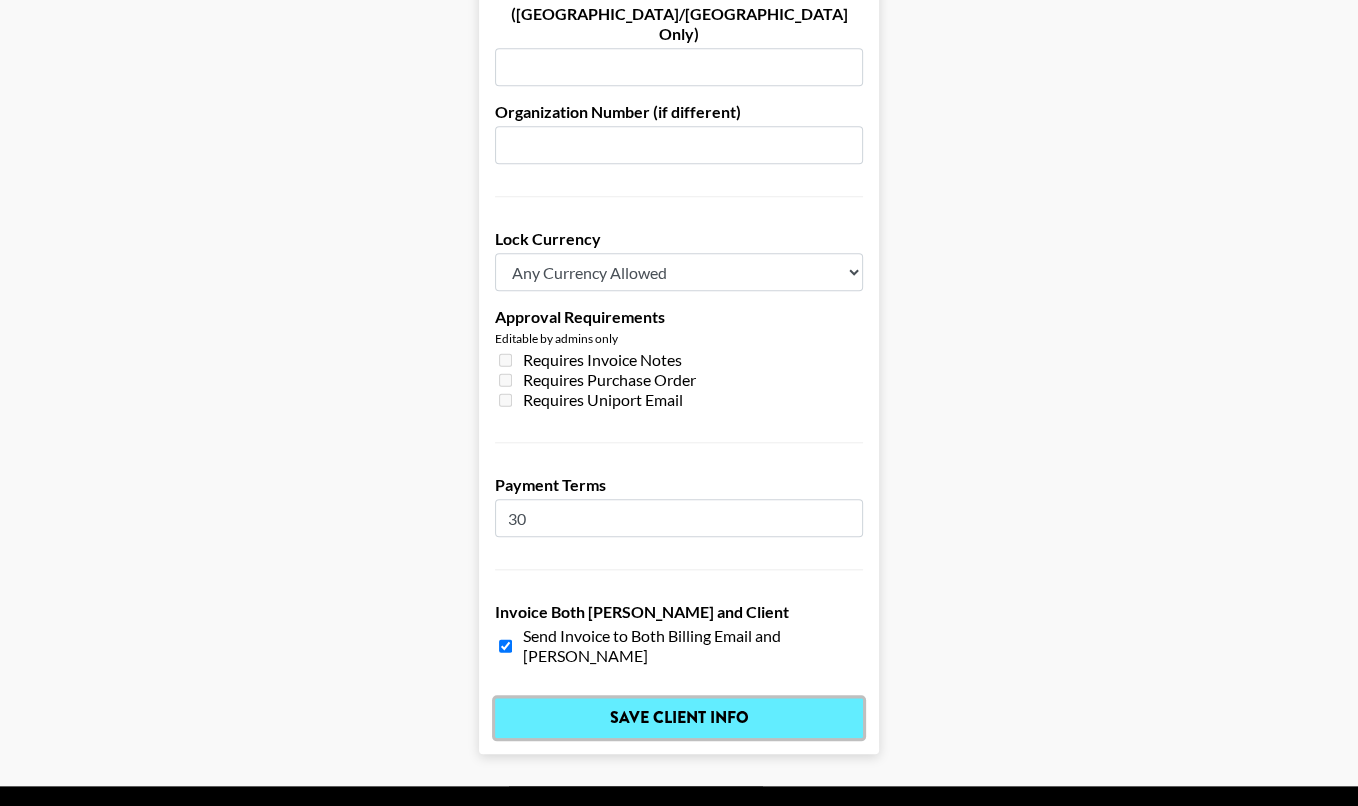 click on "Save Client Info" at bounding box center [679, 718] 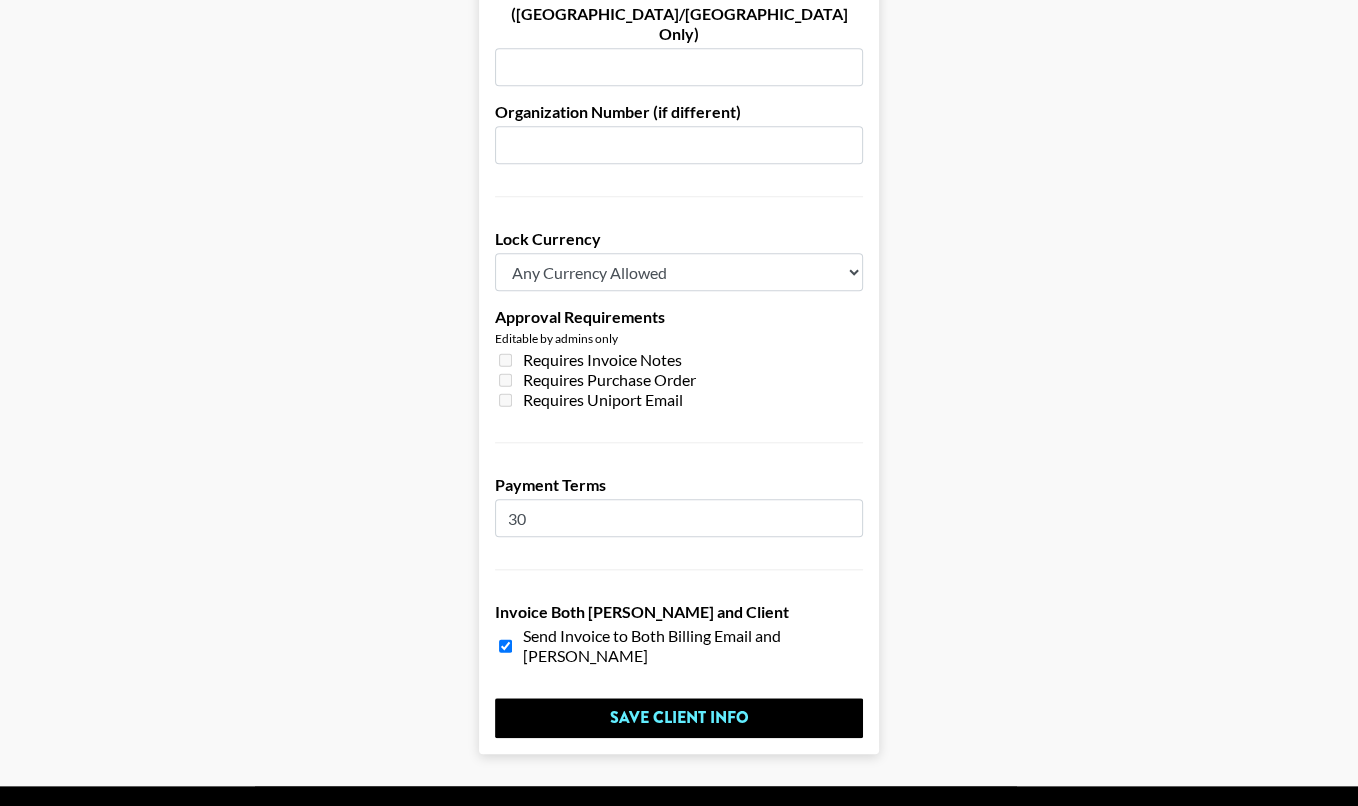 scroll, scrollTop: 0, scrollLeft: 0, axis: both 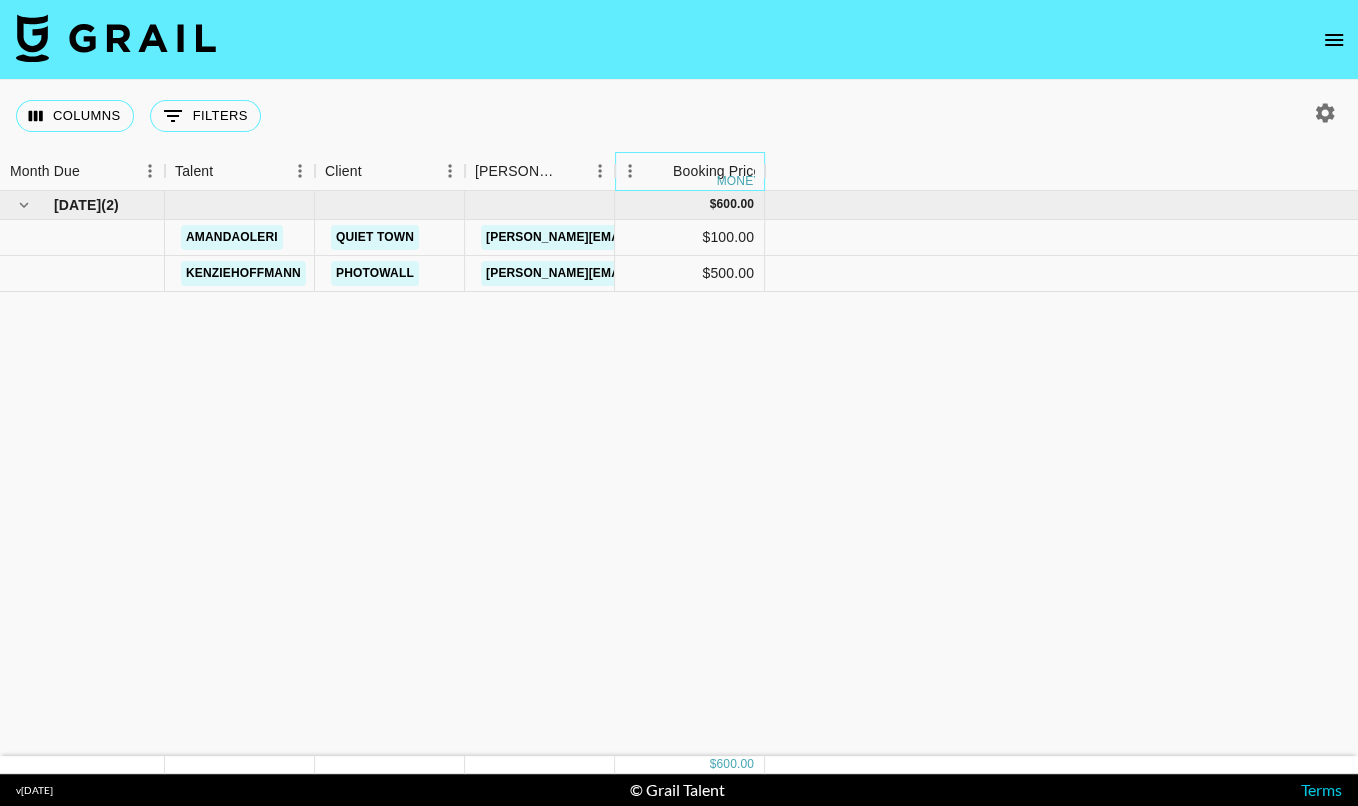 click on "Booking Price" at bounding box center (717, 171) 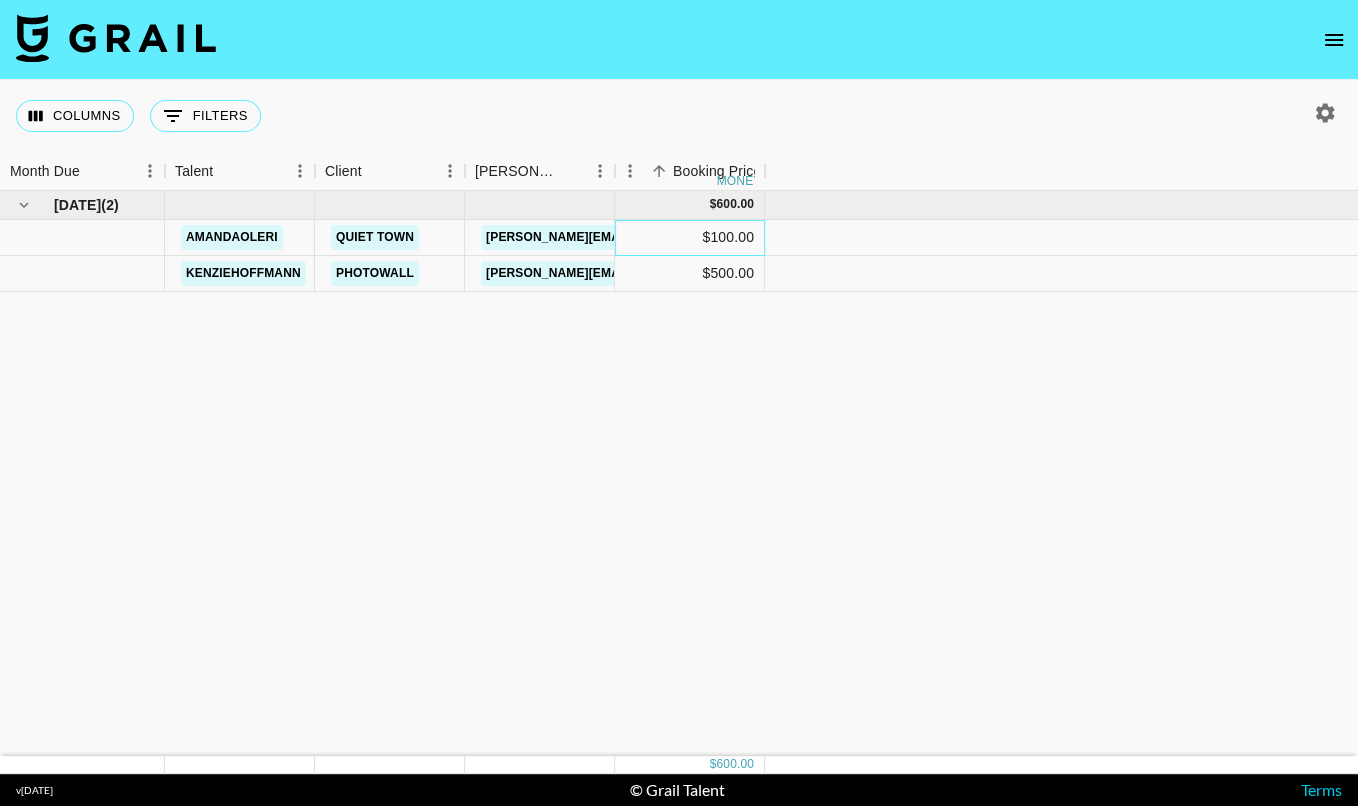 click on "$100.00" at bounding box center (690, 238) 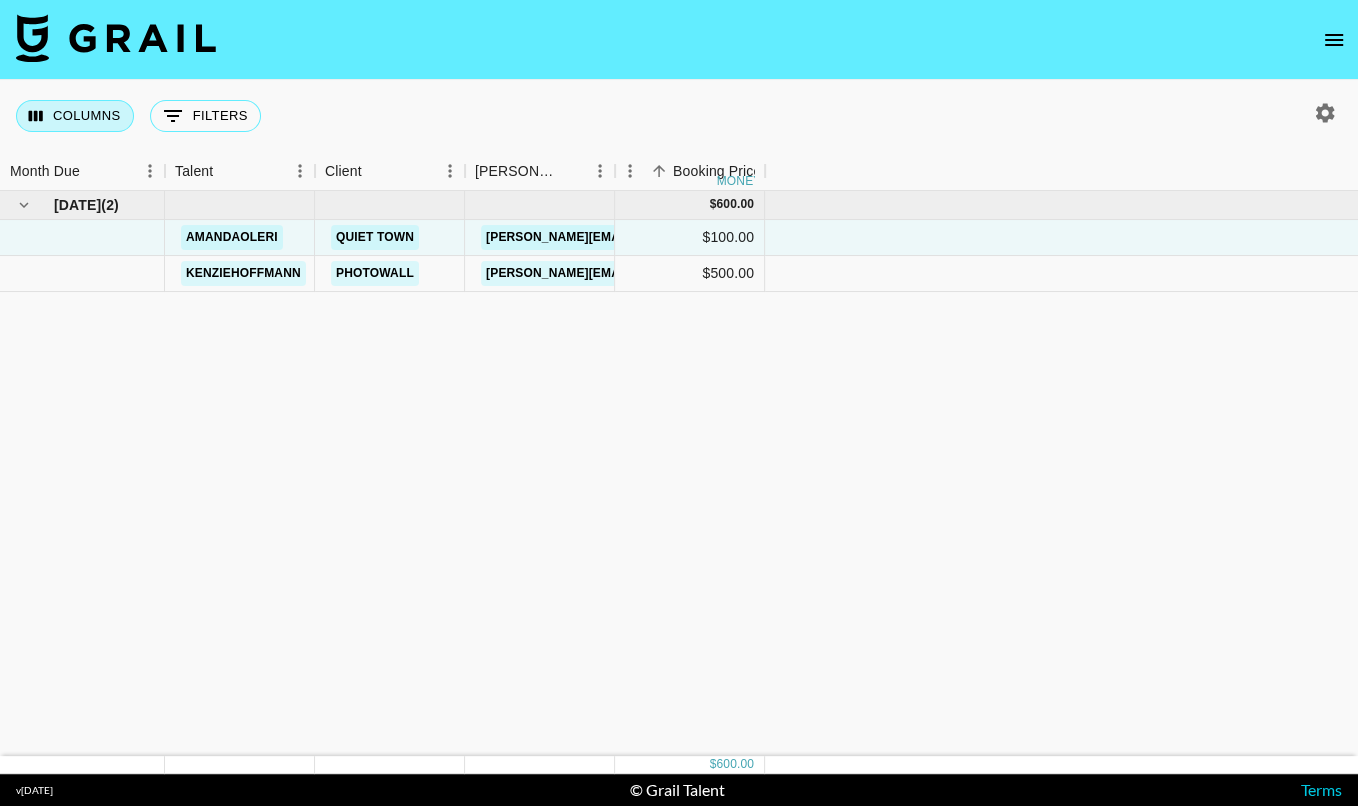 click on "Columns" at bounding box center (75, 116) 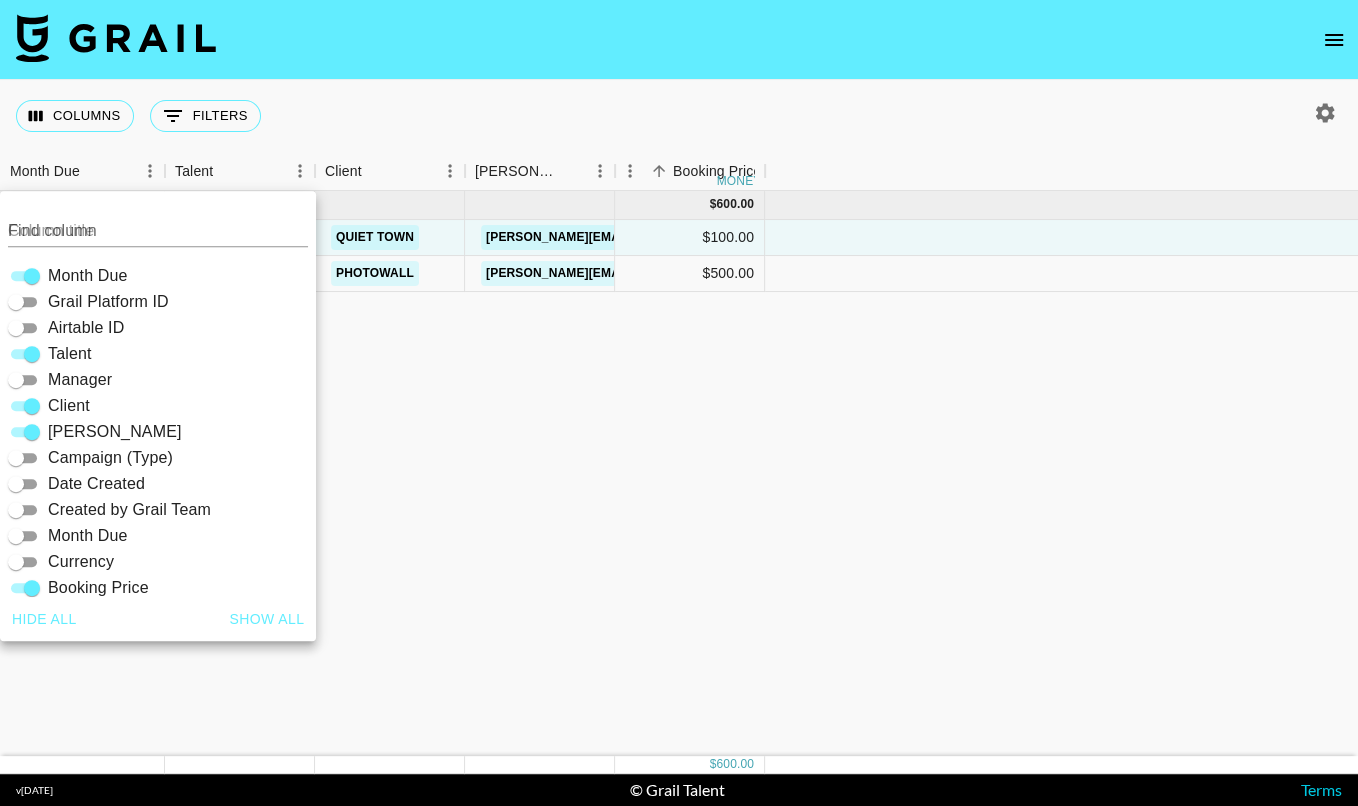 drag, startPoint x: 29, startPoint y: 612, endPoint x: 298, endPoint y: 620, distance: 269.11893 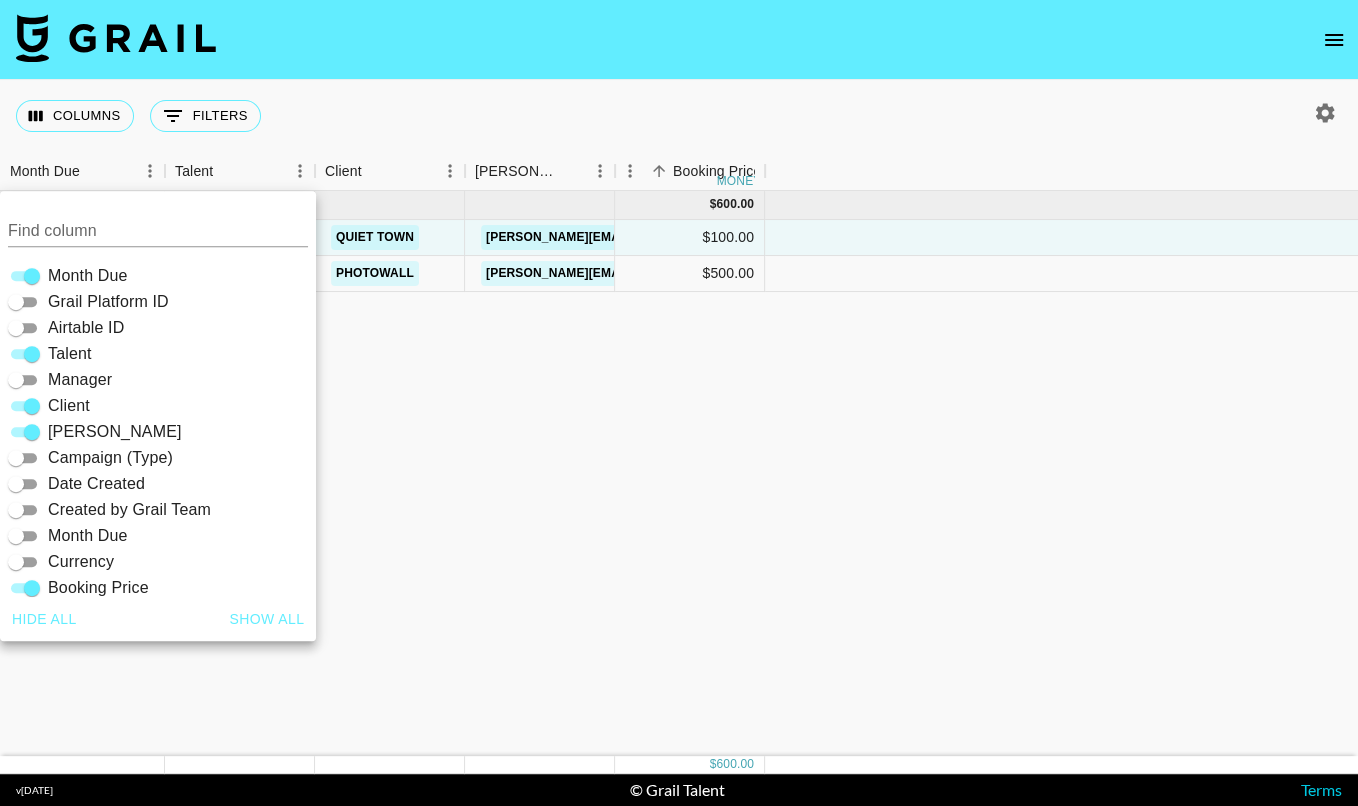 click on "Hide all Show all" at bounding box center [158, 619] 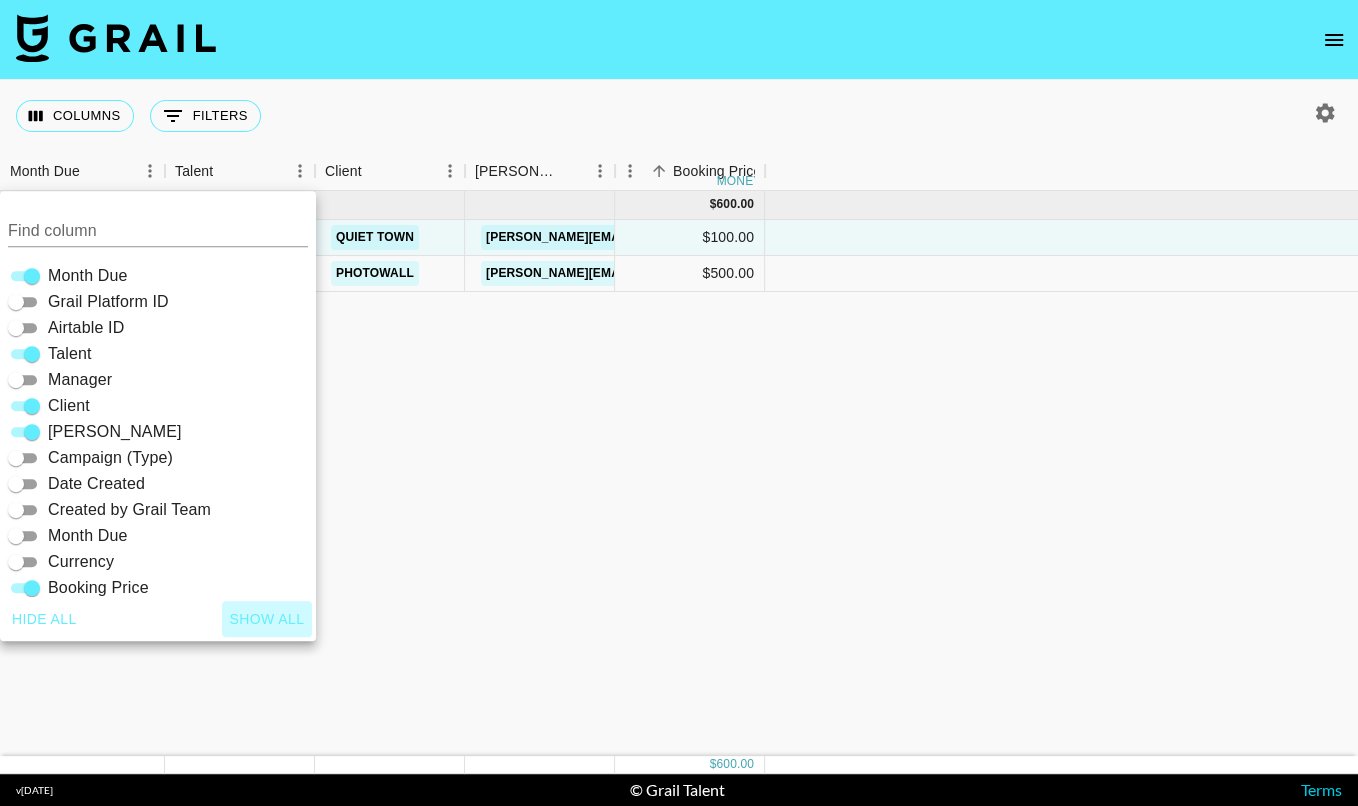 click on "Show all" at bounding box center (267, 619) 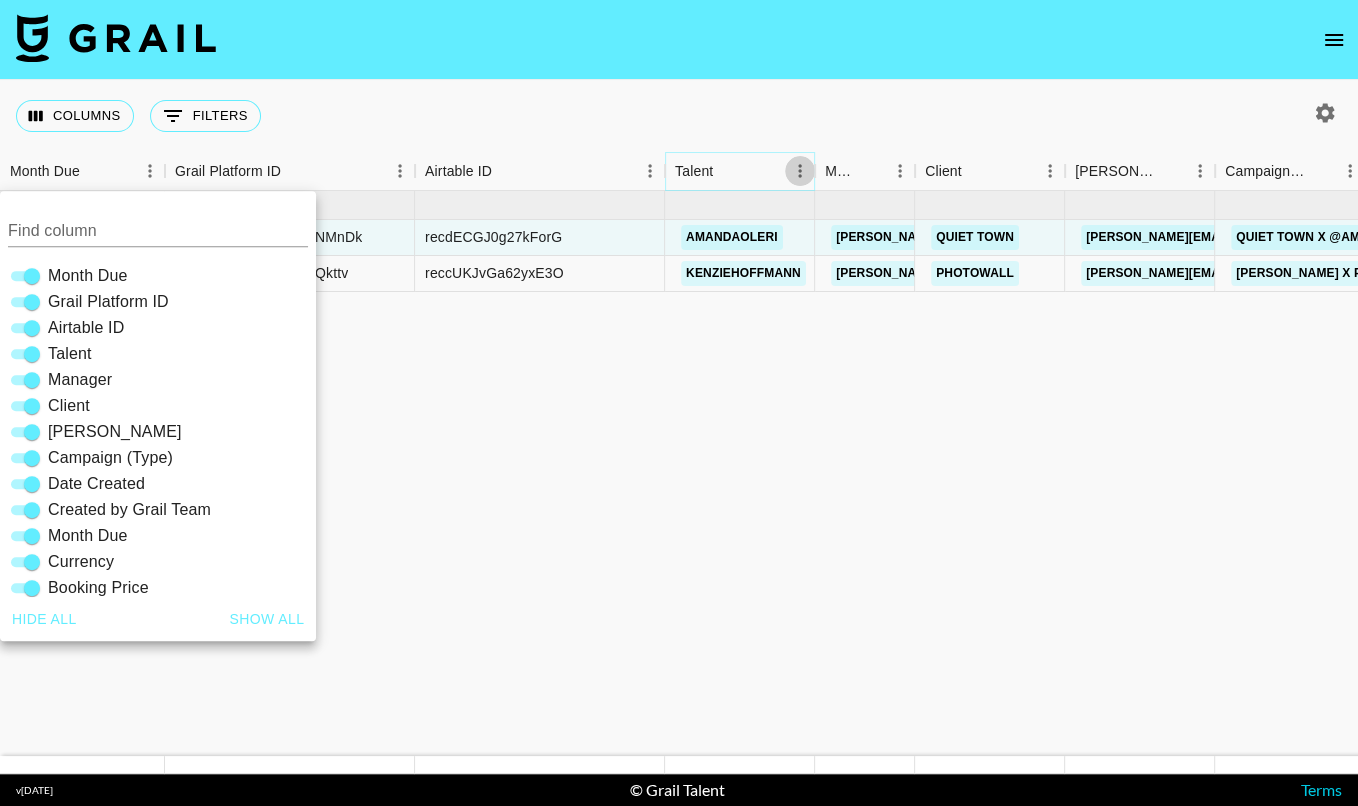 click 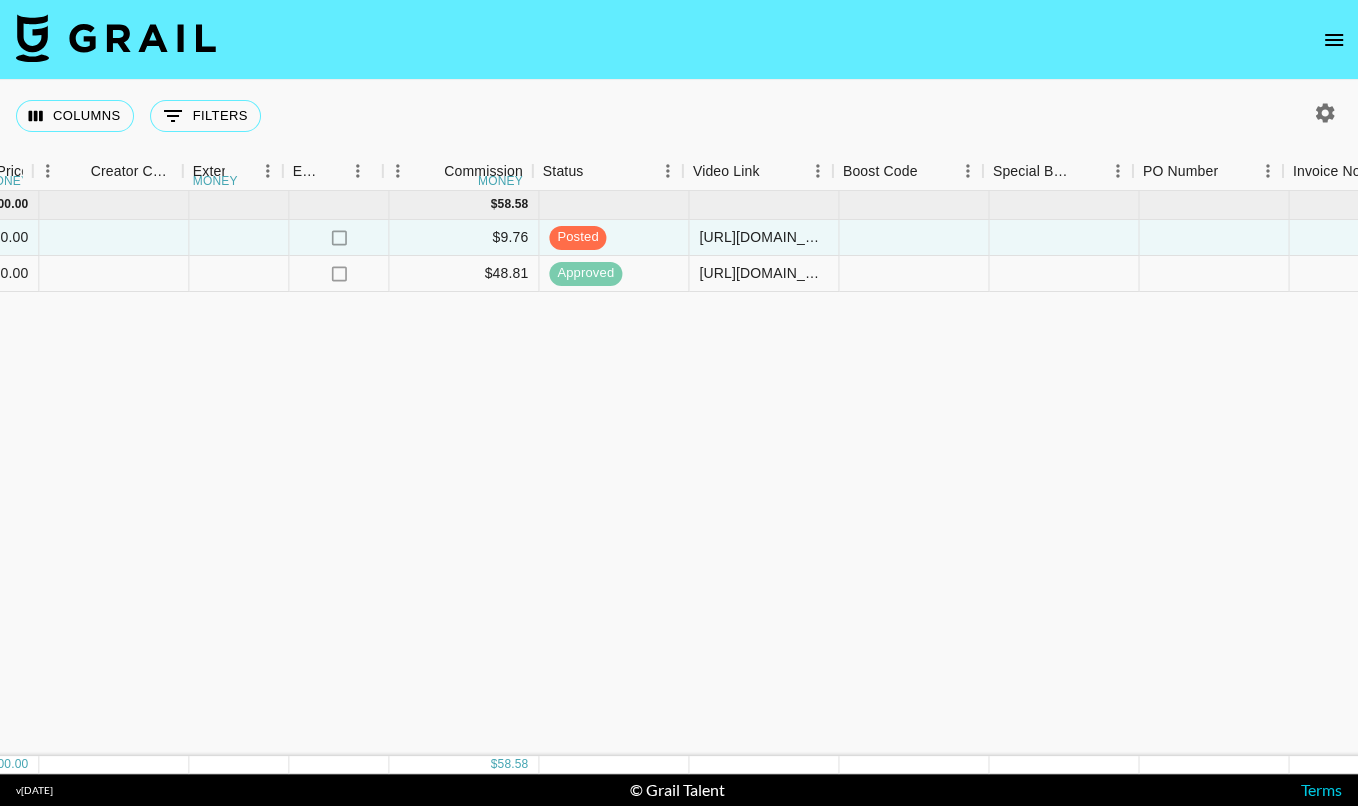 scroll, scrollTop: 0, scrollLeft: 1982, axis: horizontal 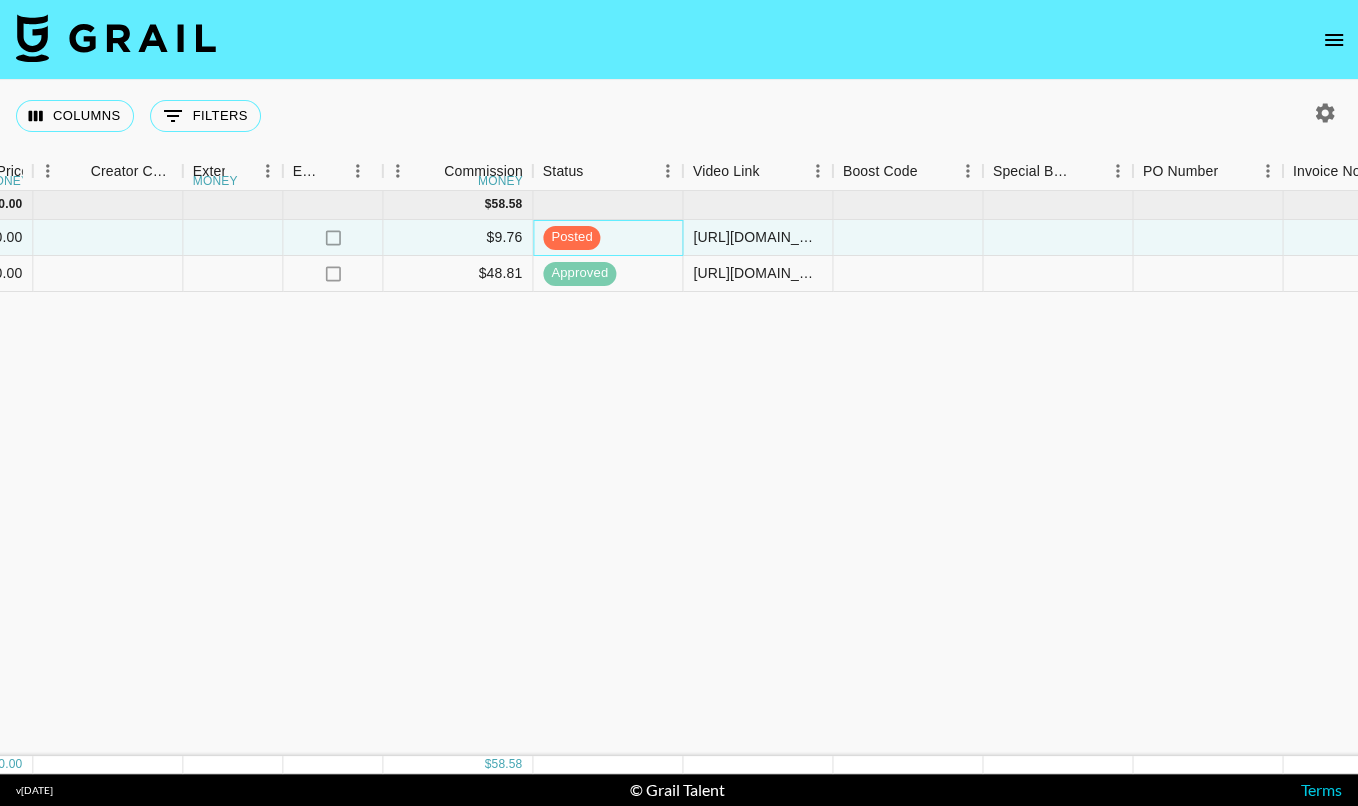 click on "posted" at bounding box center [571, 237] 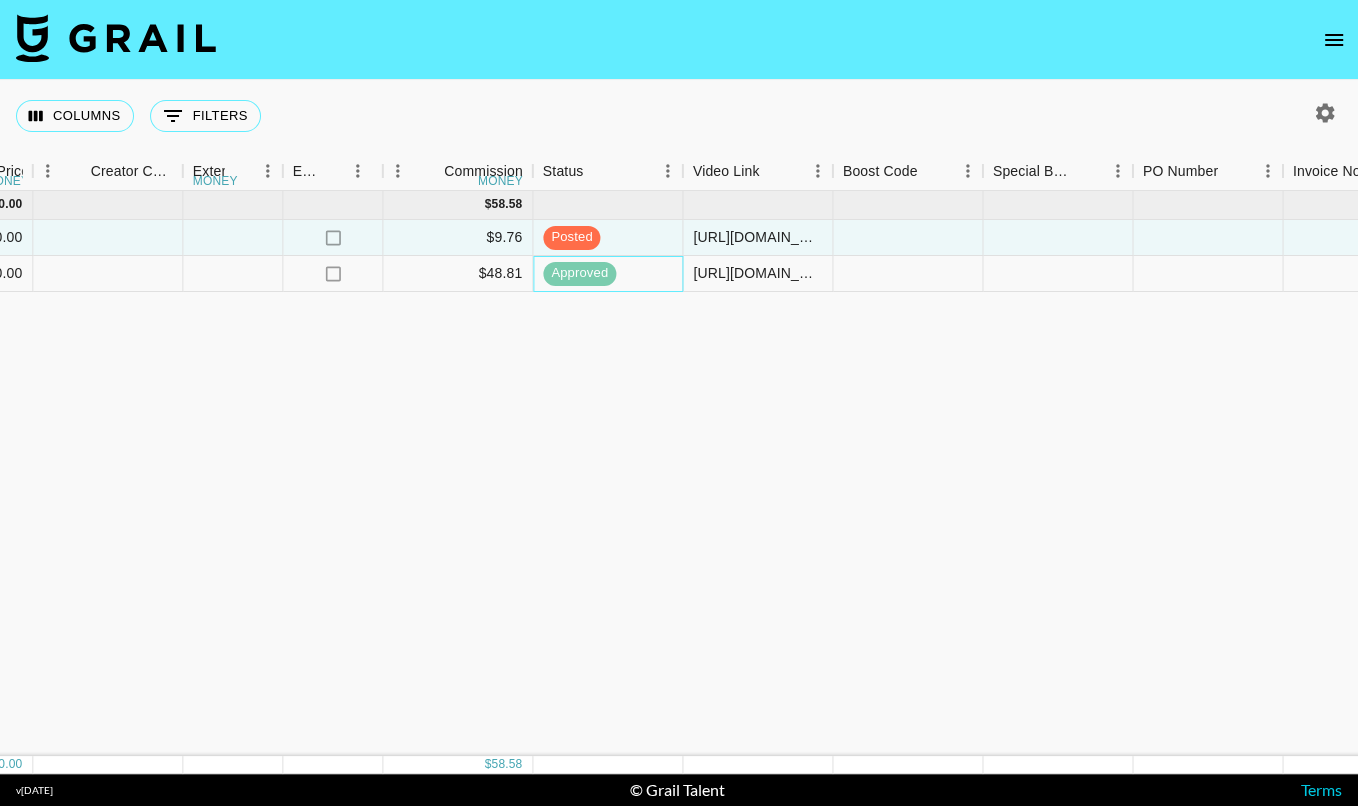 click on "approved" at bounding box center [579, 273] 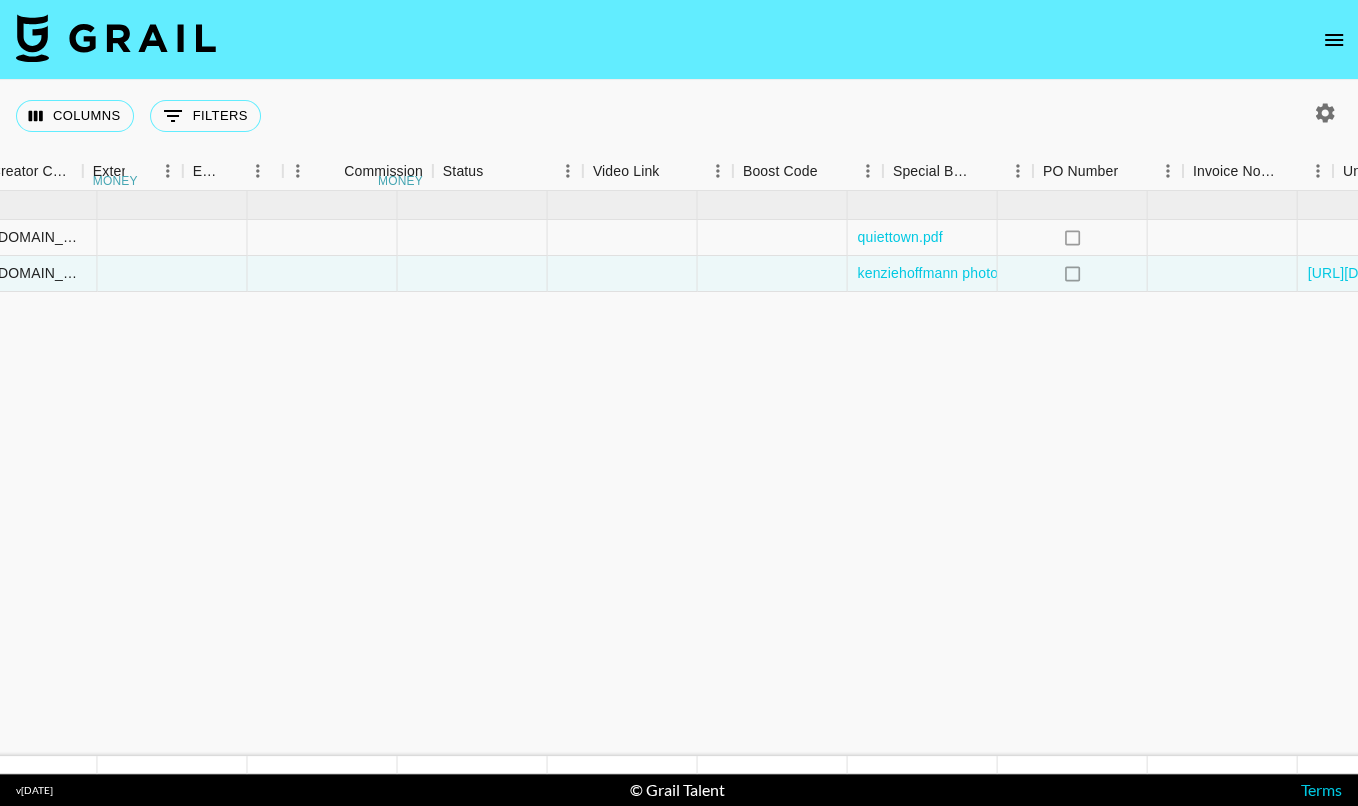 scroll, scrollTop: 0, scrollLeft: 2887, axis: horizontal 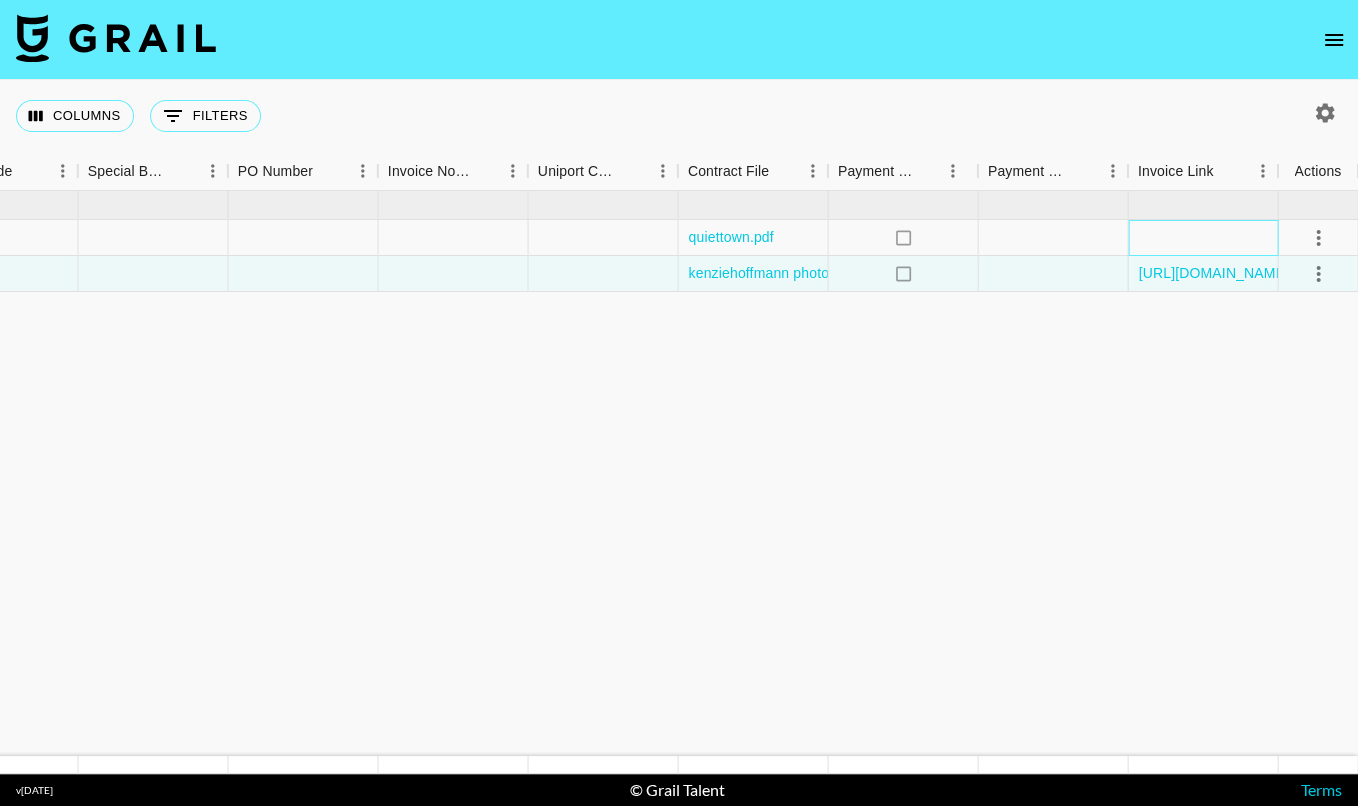 click at bounding box center (1203, 238) 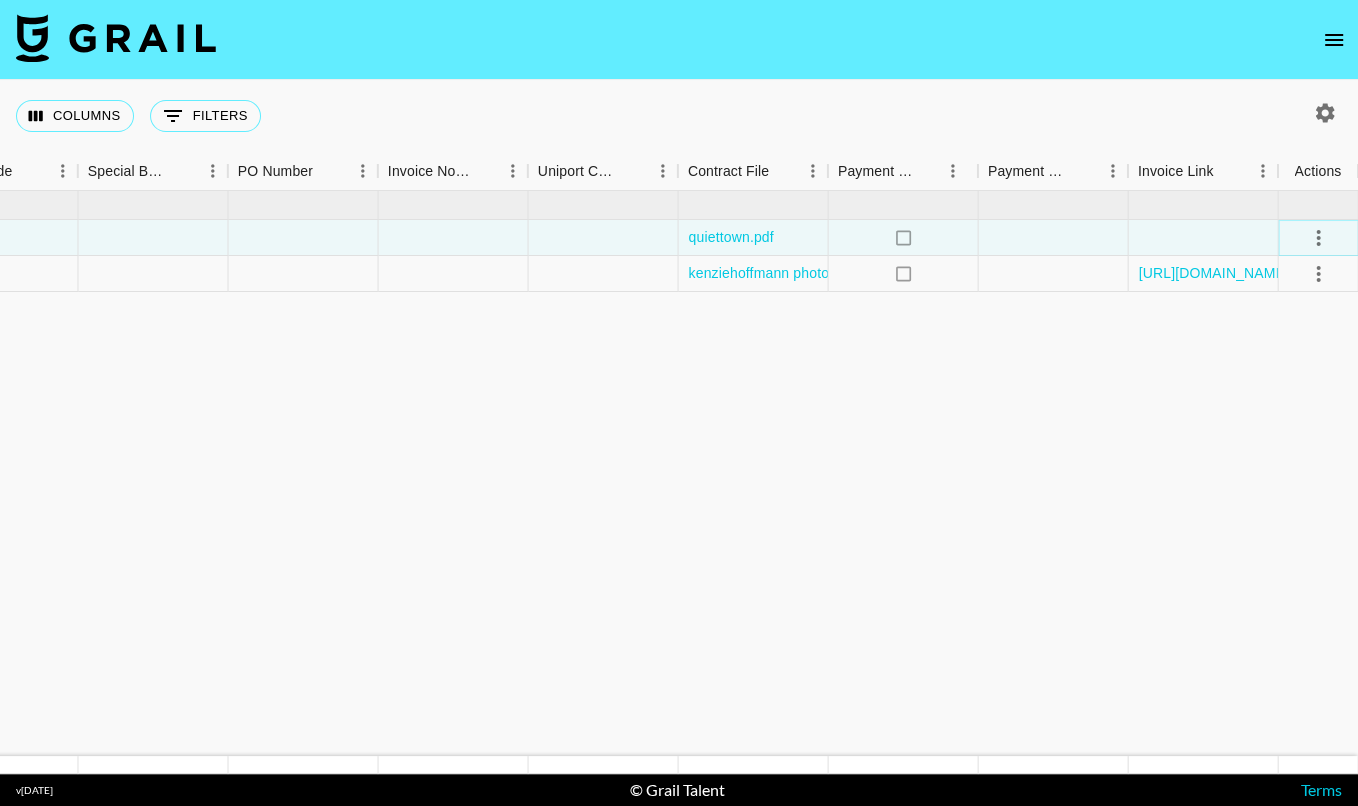 click 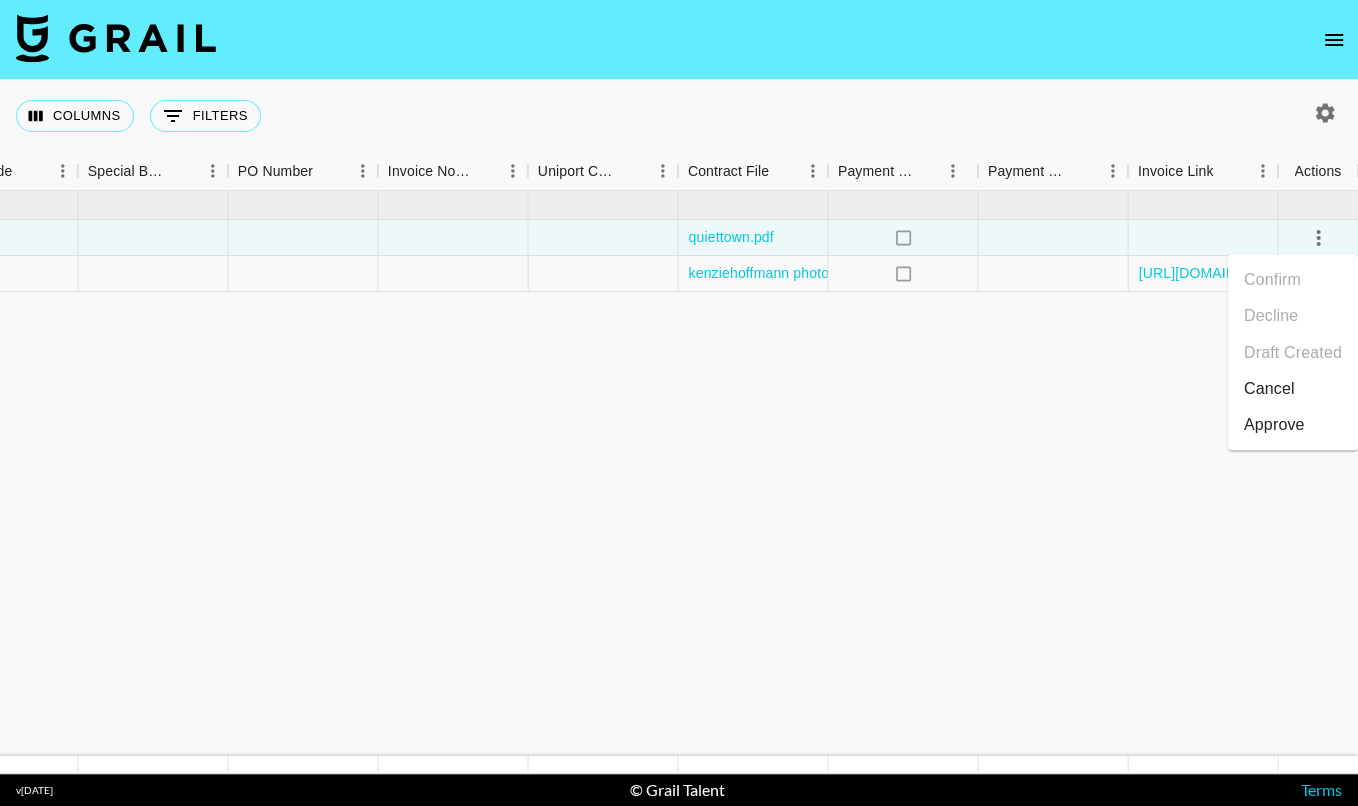 click on "Approve" at bounding box center [1274, 424] 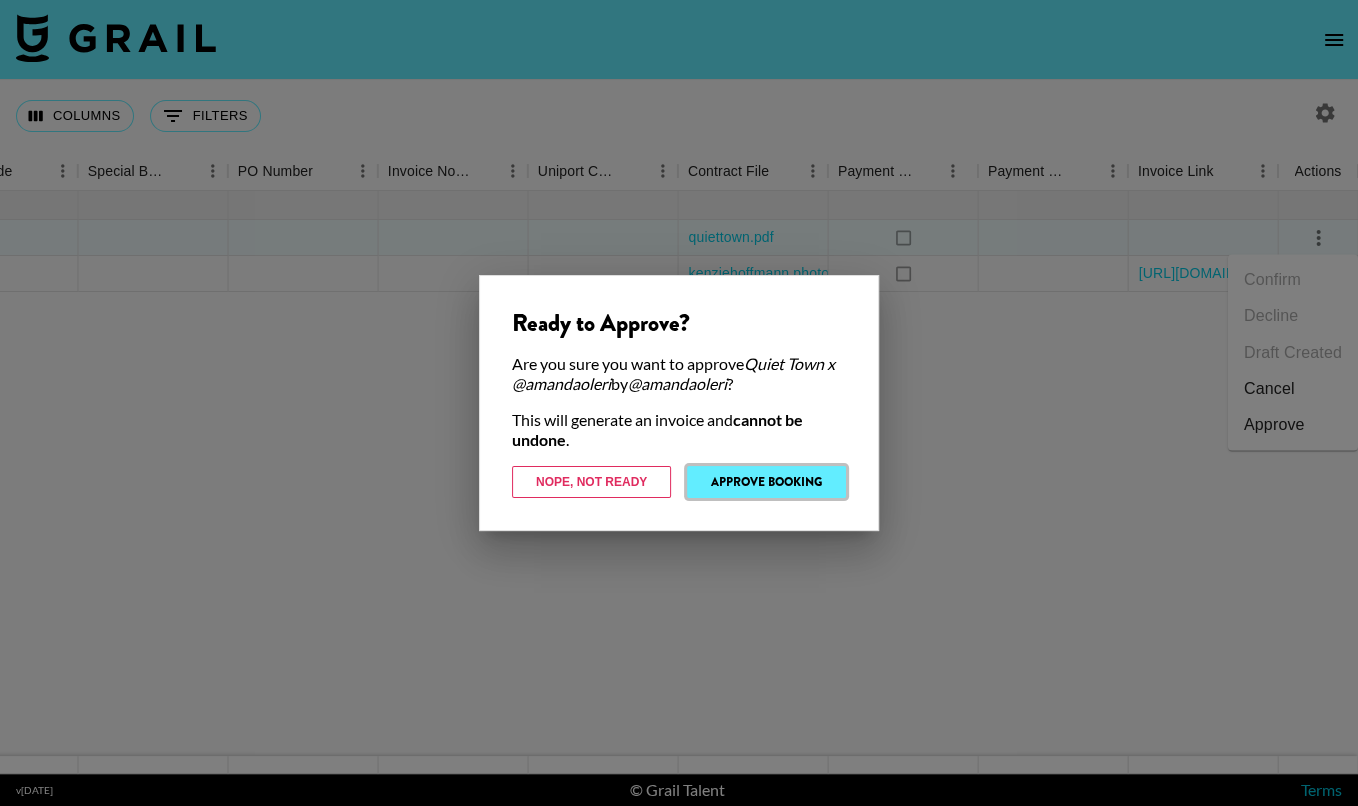click on "Approve Booking" at bounding box center [766, 482] 